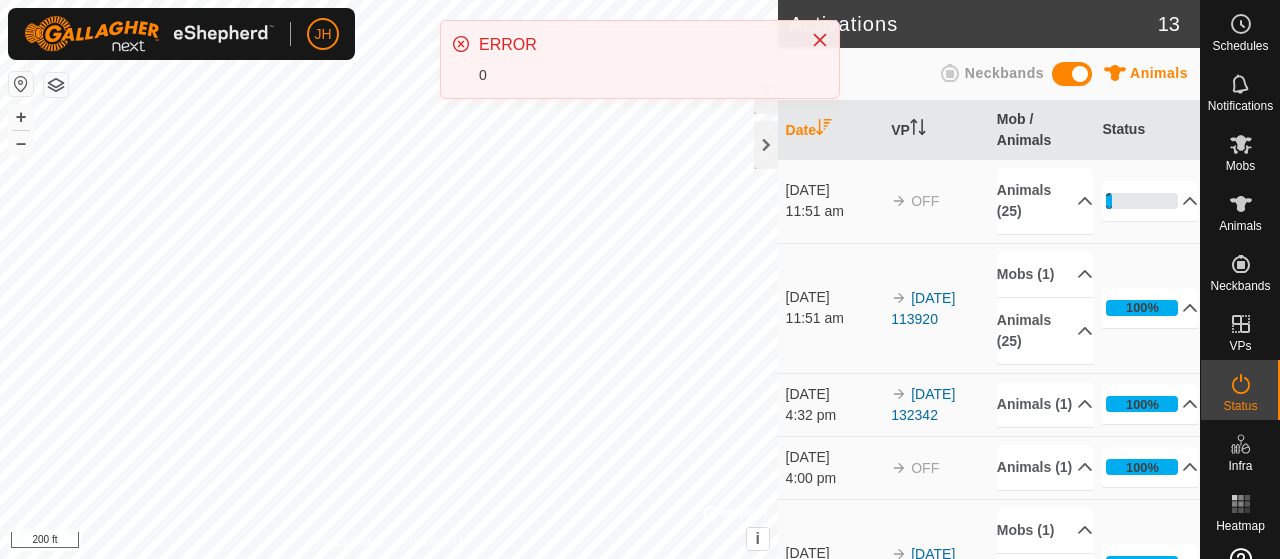 scroll, scrollTop: 0, scrollLeft: 0, axis: both 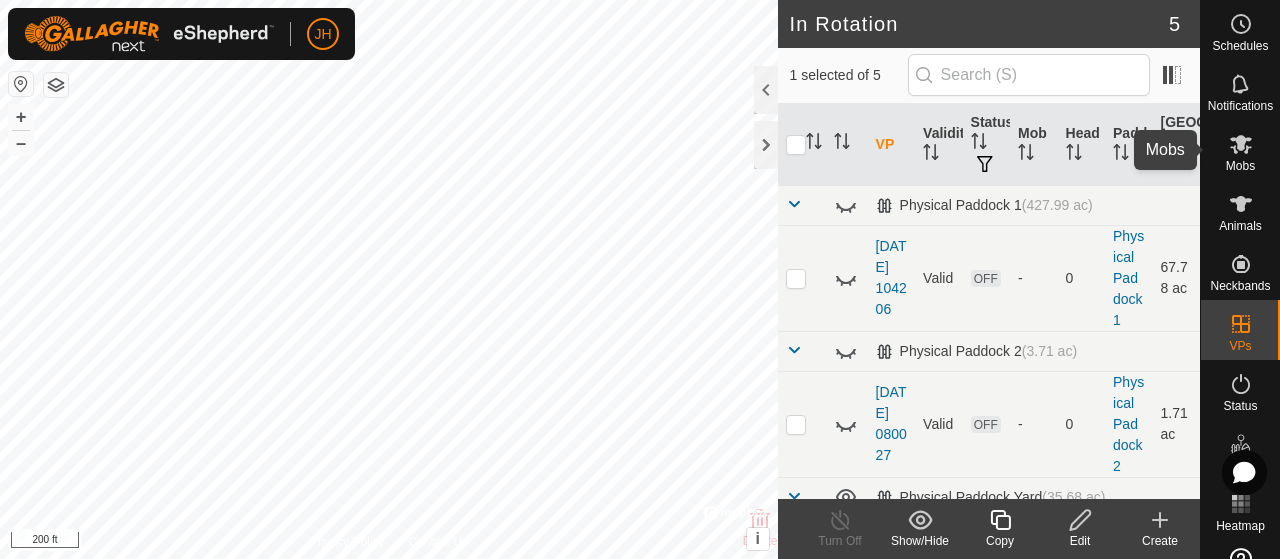 click 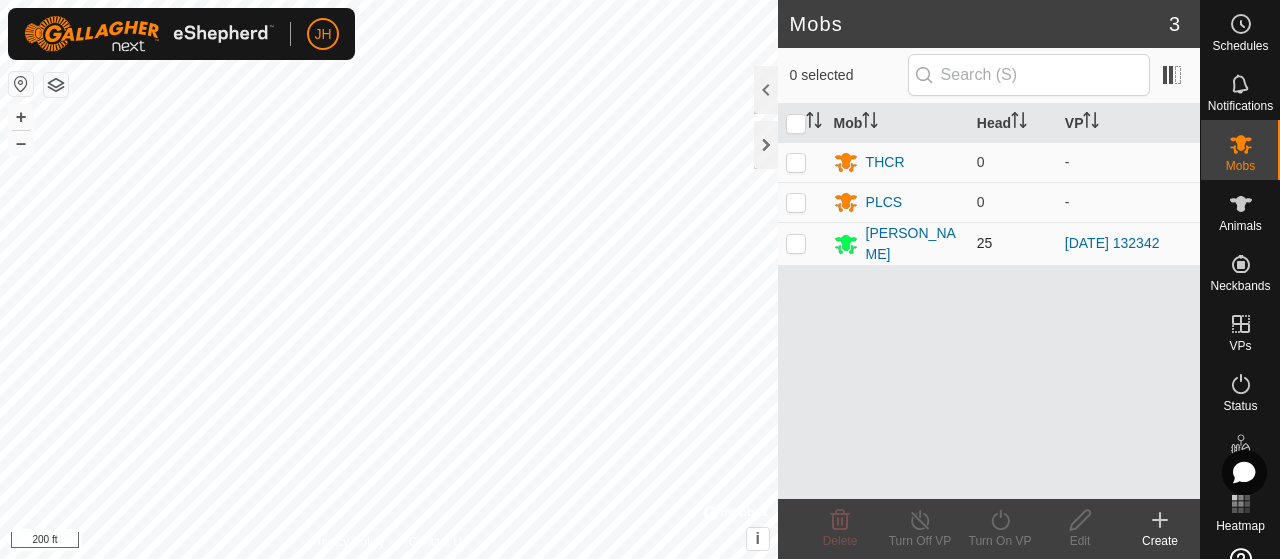 click at bounding box center (796, 243) 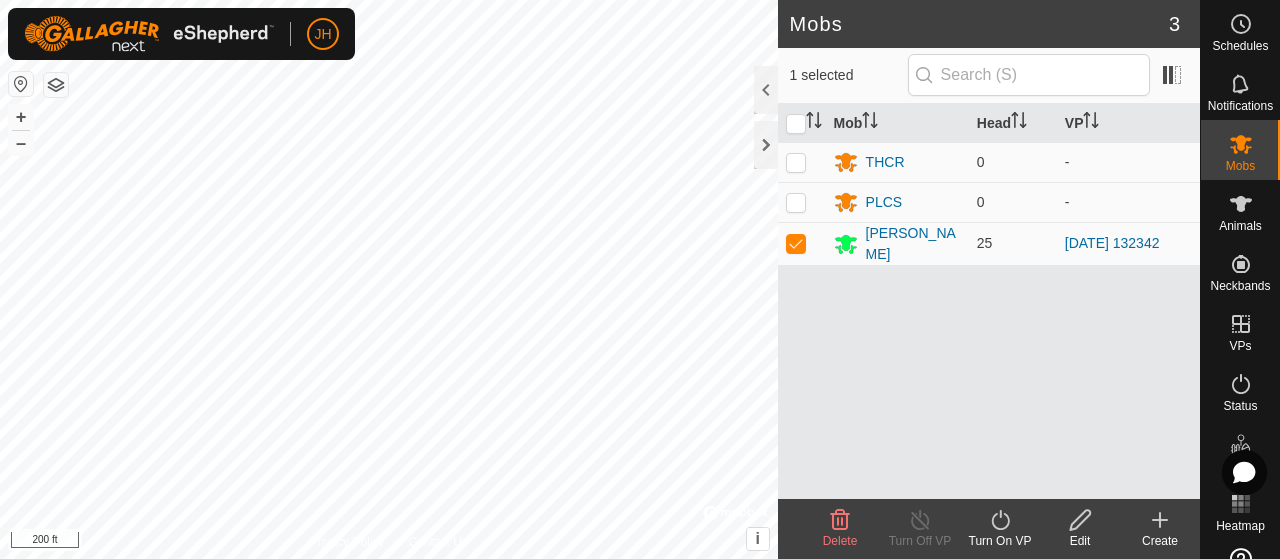 click 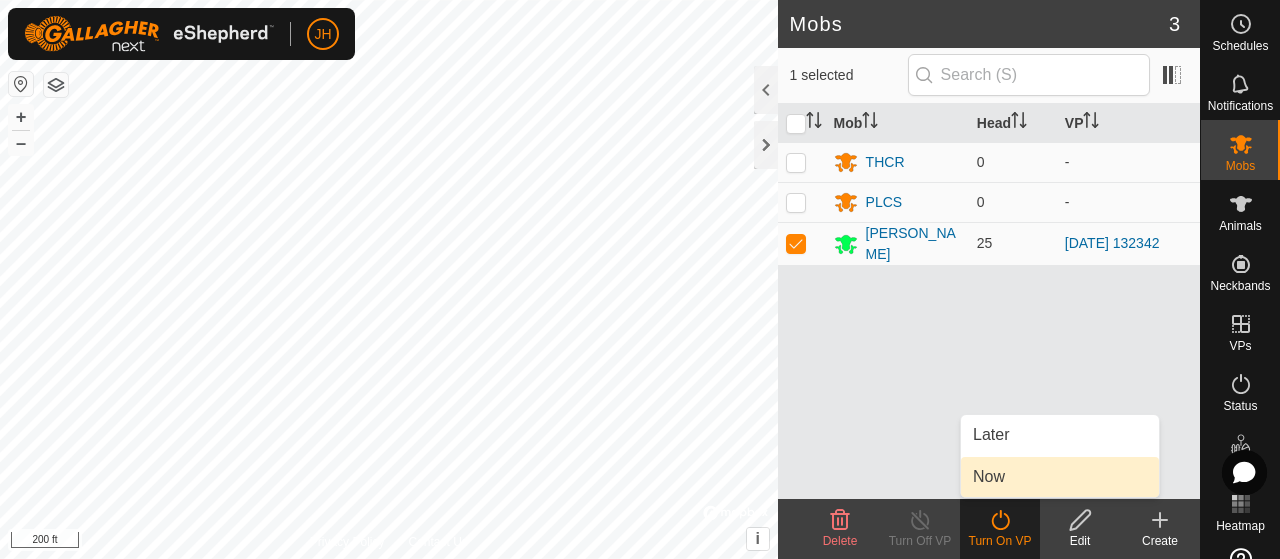 click on "Now" at bounding box center (1060, 477) 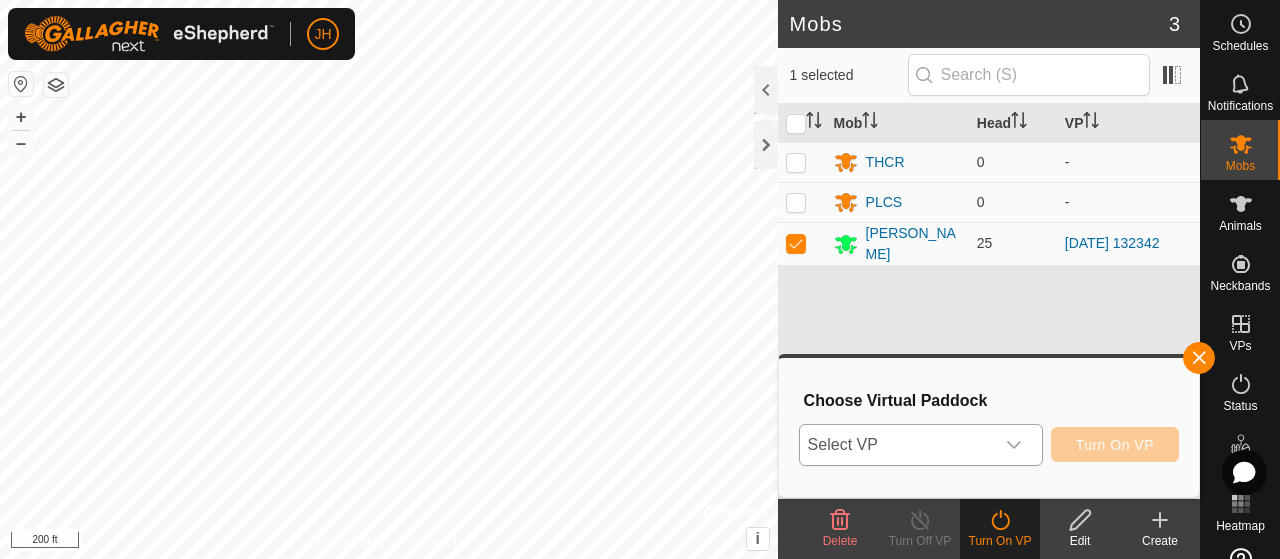 click 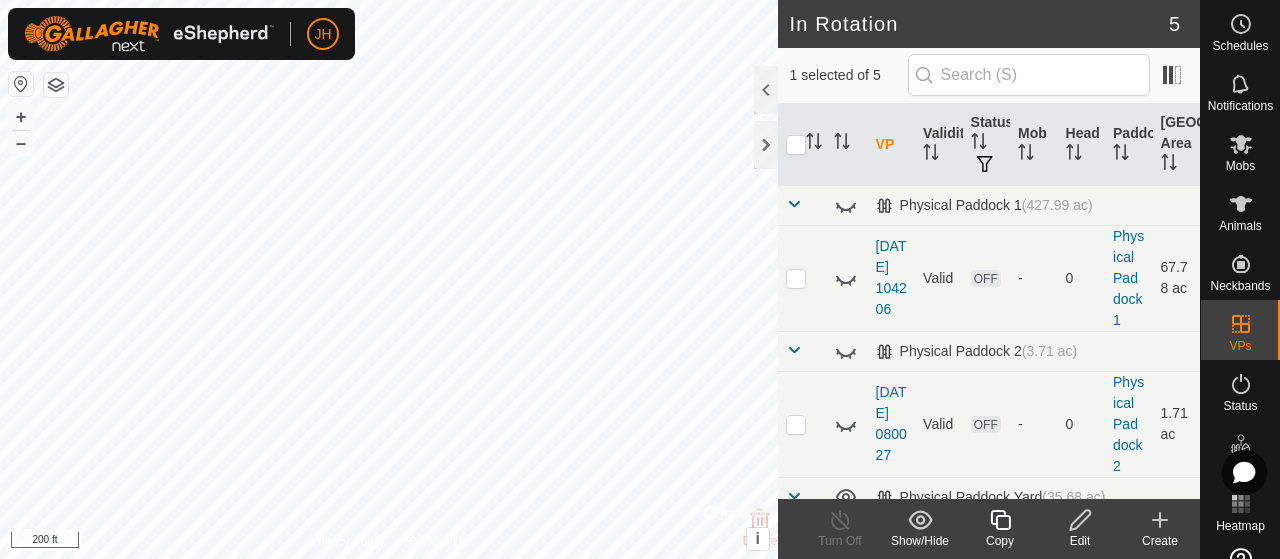 checkbox on "true" 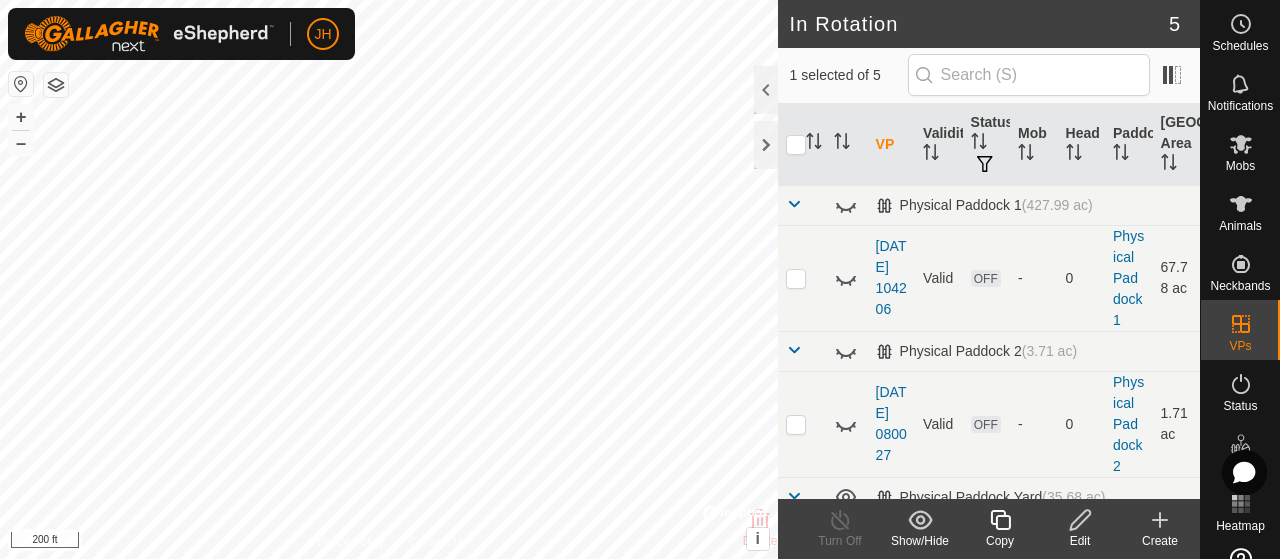 checkbox on "false" 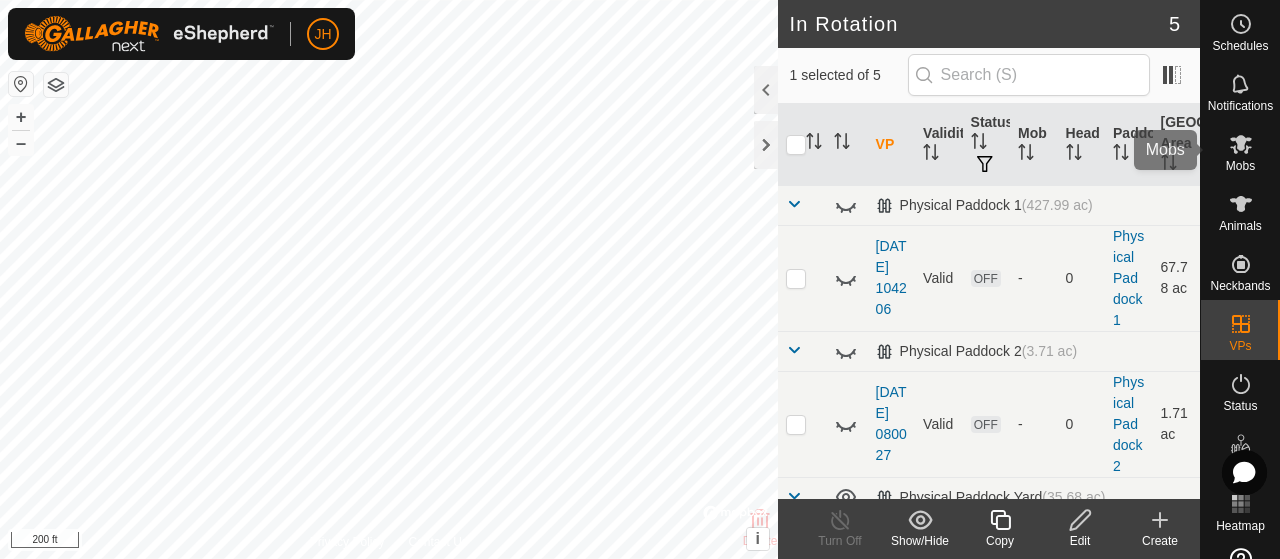 click 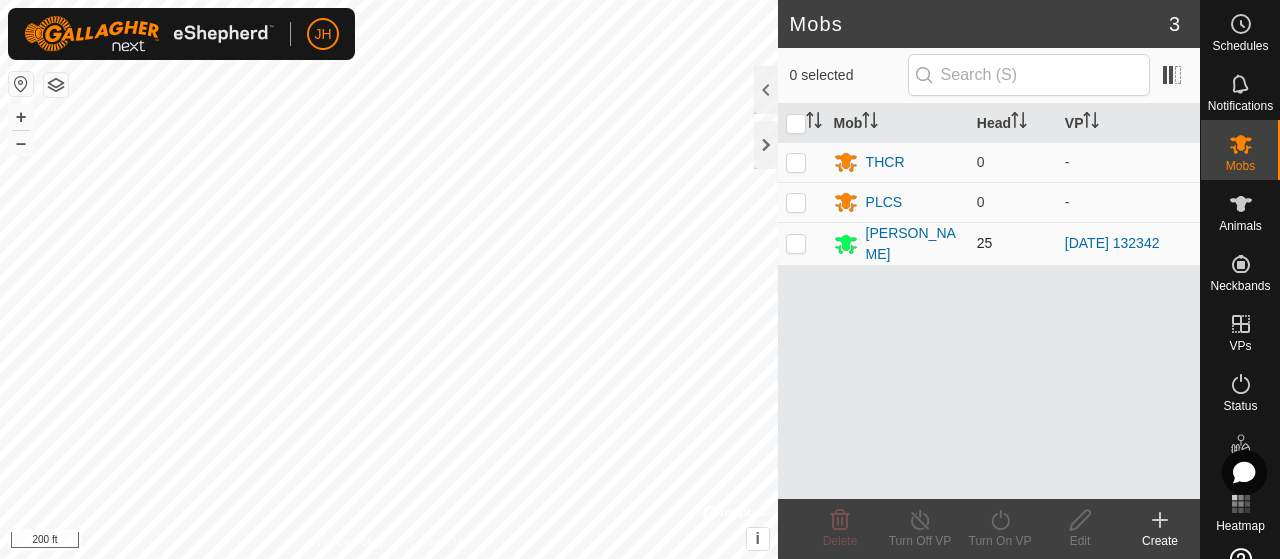 click at bounding box center [796, 243] 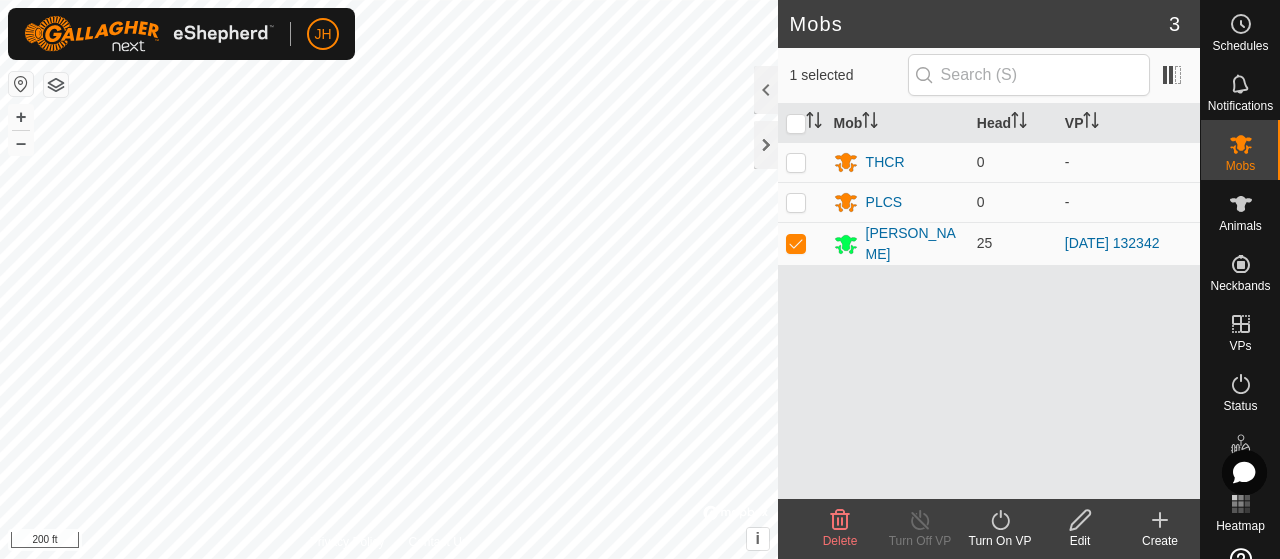 click 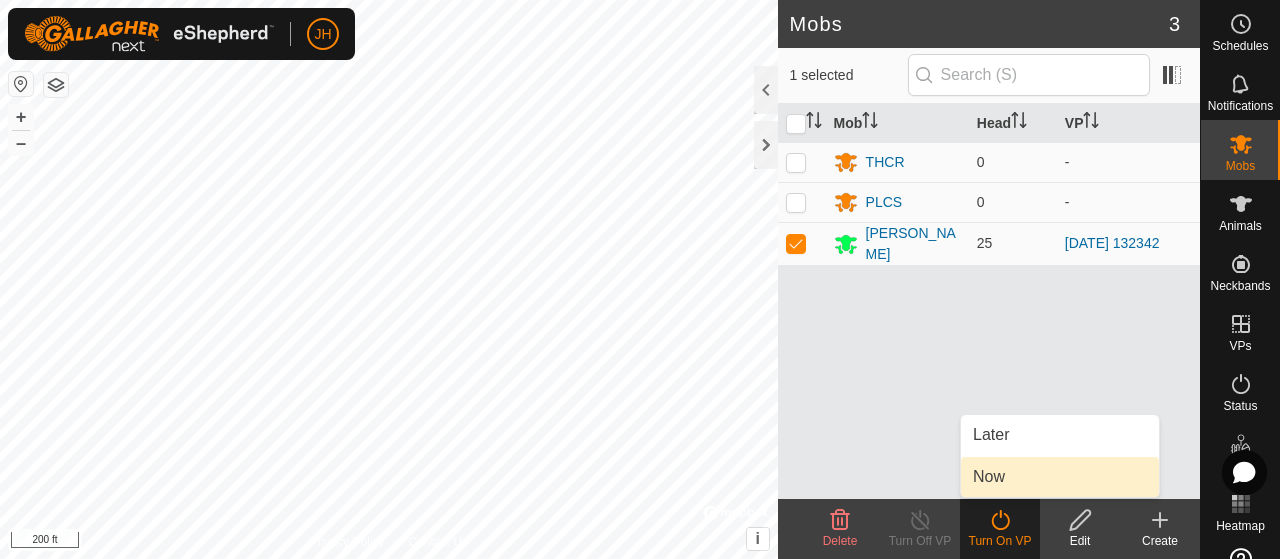 click on "Now" at bounding box center [1060, 477] 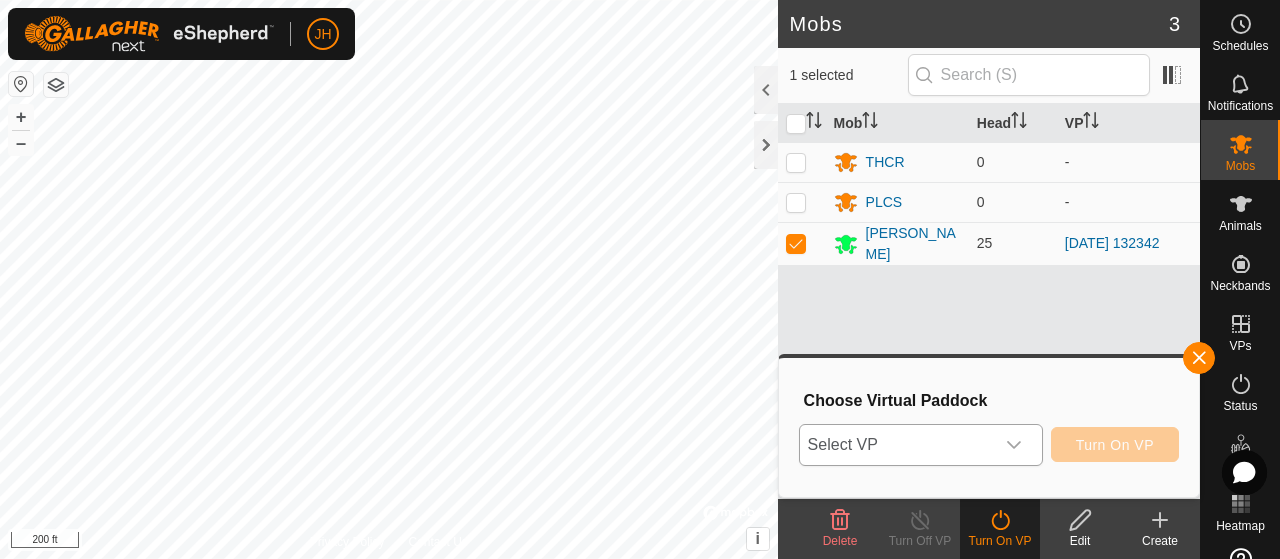 click 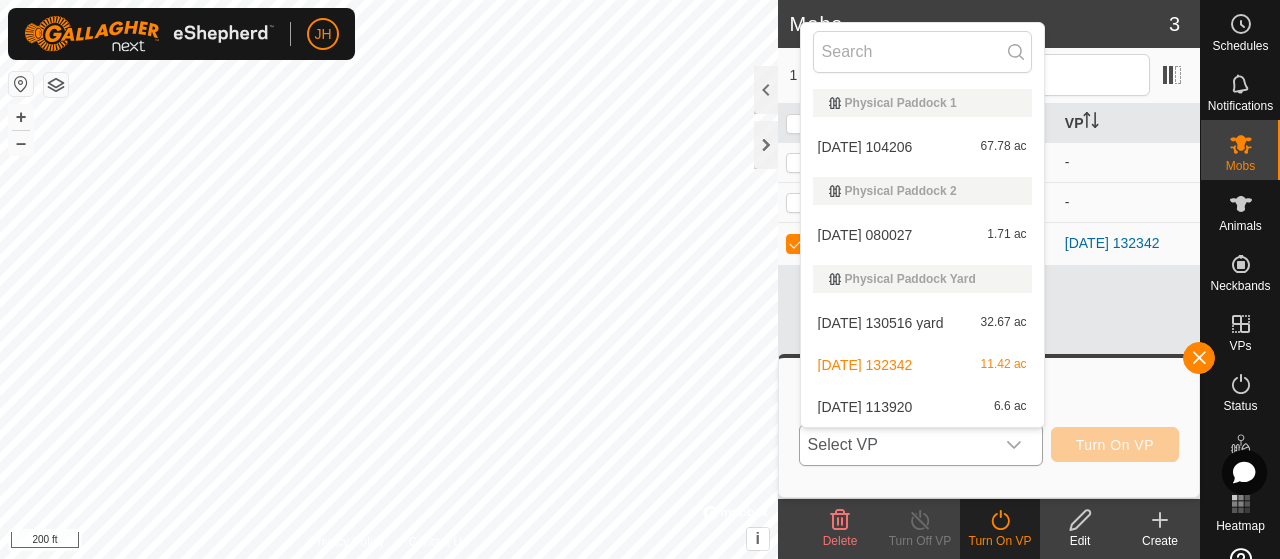 click on "[DATE] 113920  6.6 ac" at bounding box center (922, 407) 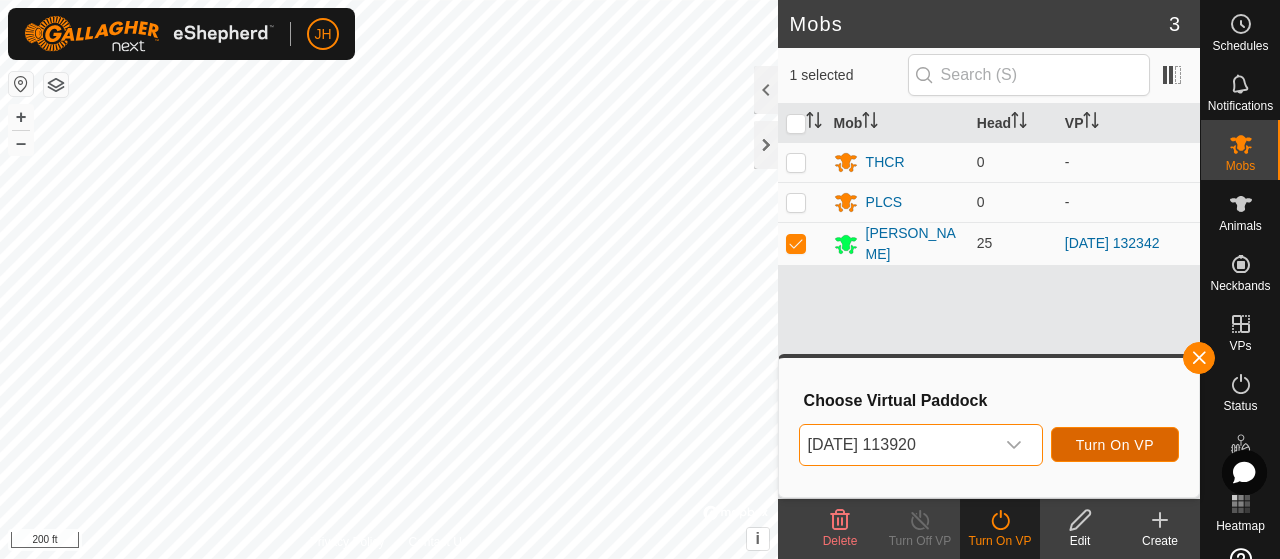 click on "Turn On VP" at bounding box center (1115, 445) 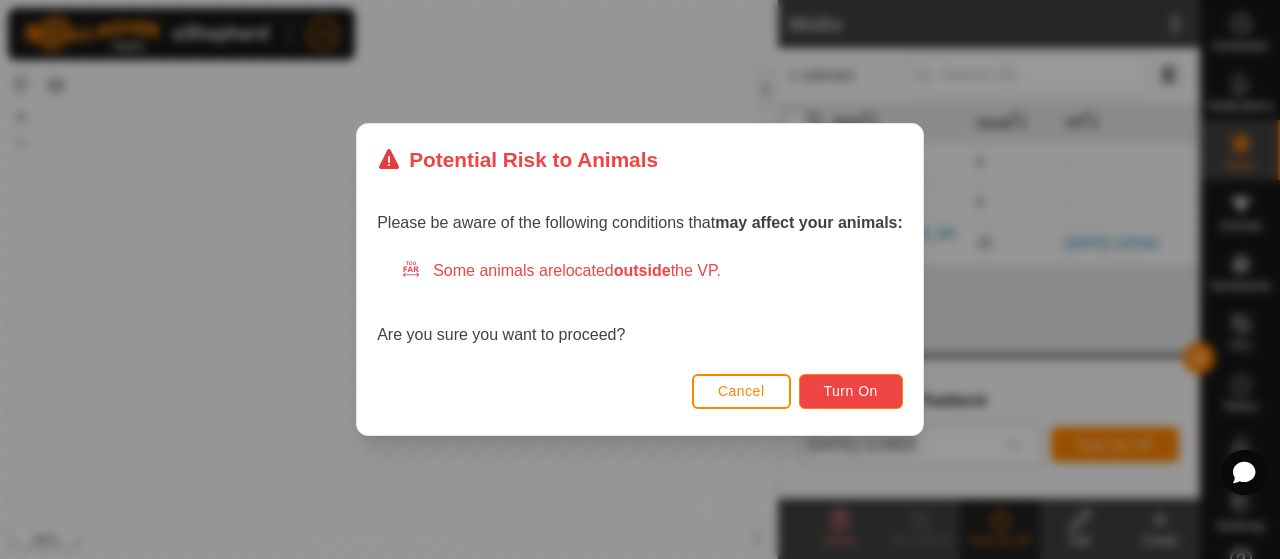 click on "Turn On" at bounding box center [851, 391] 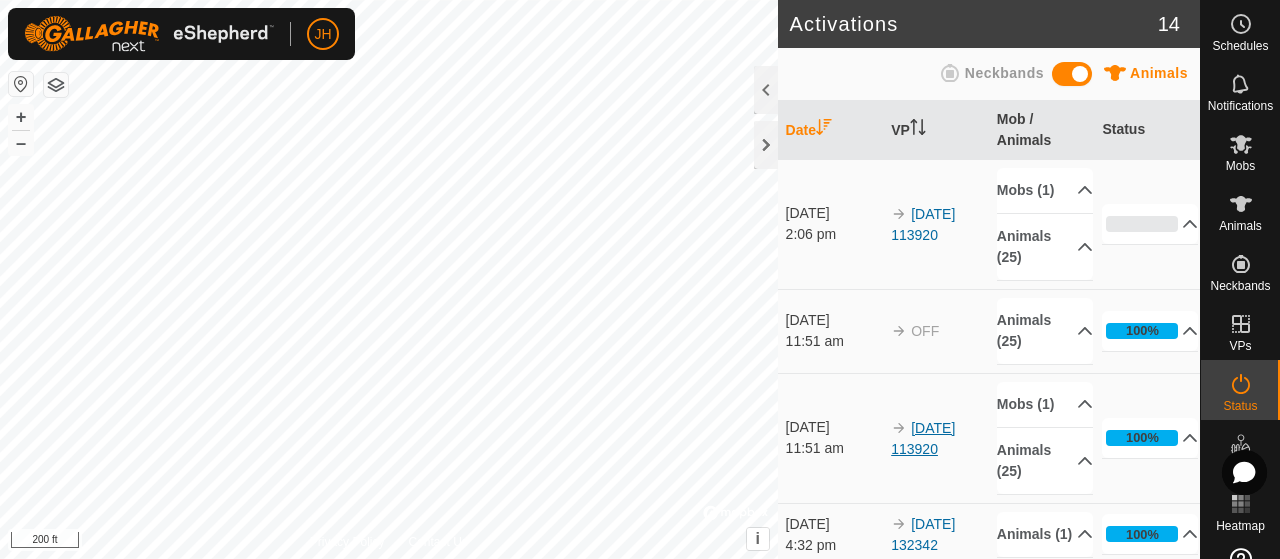 scroll, scrollTop: 100, scrollLeft: 0, axis: vertical 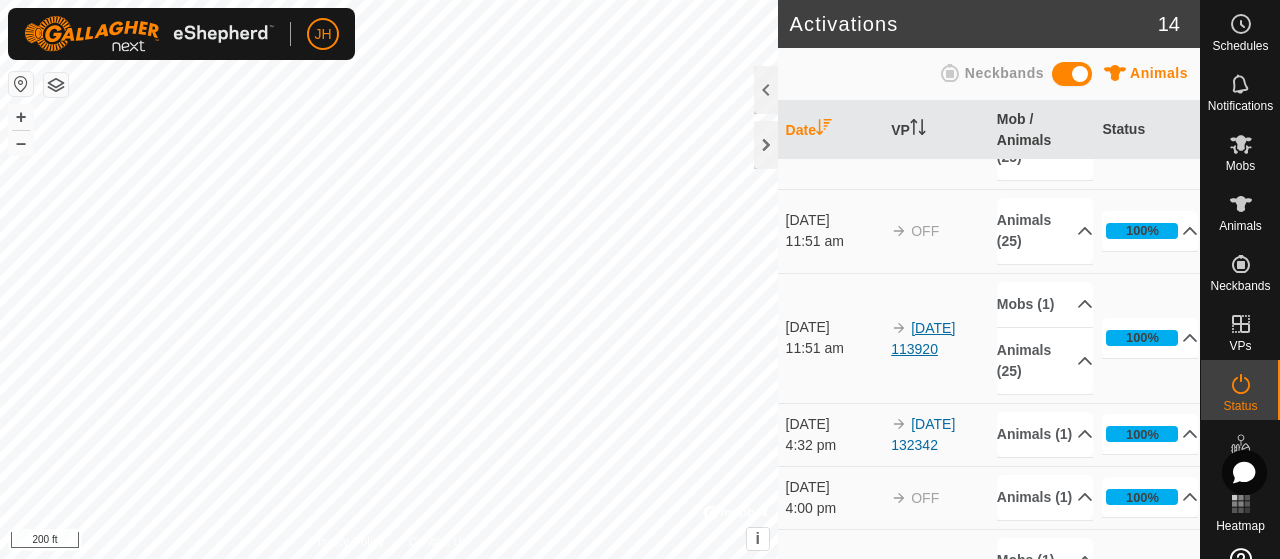 click on "[DATE] 113920" at bounding box center [923, 338] 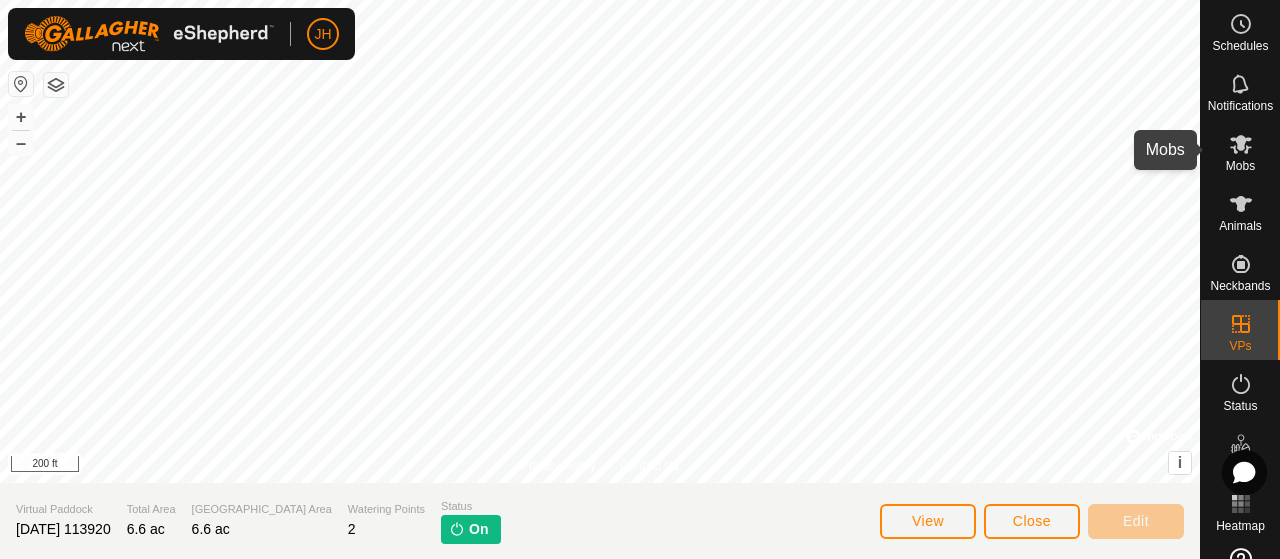 click at bounding box center [1241, 144] 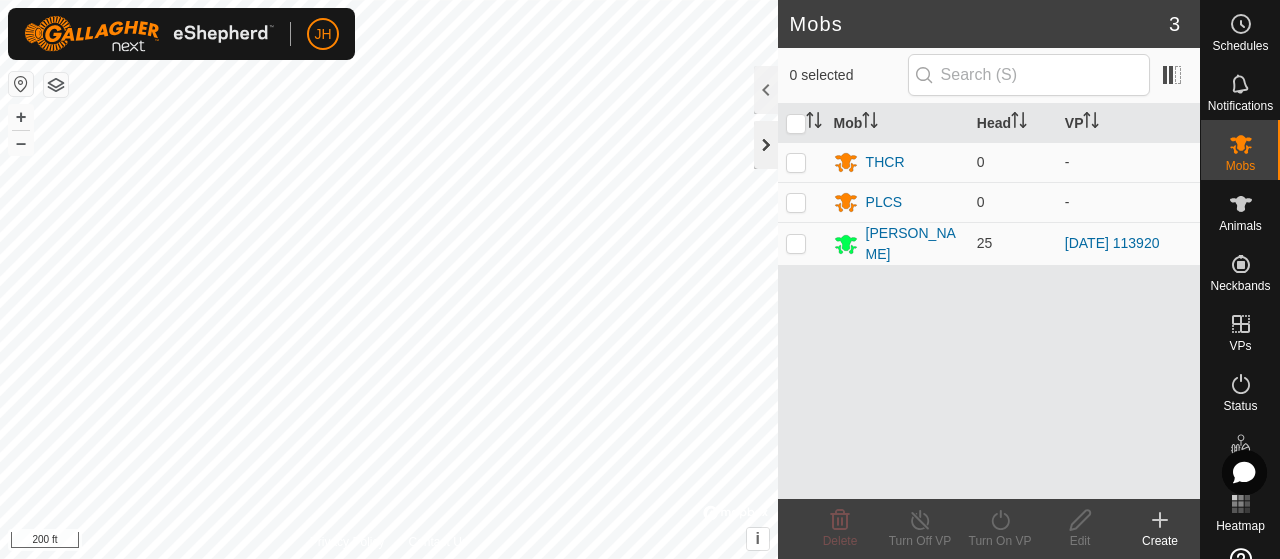 click 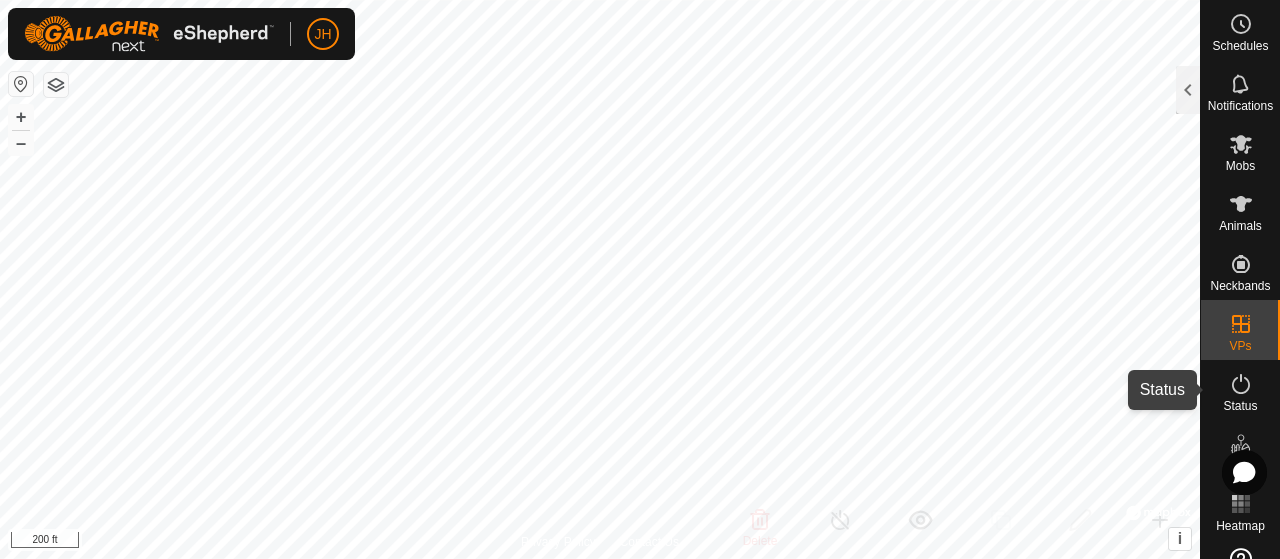 click on "Status" at bounding box center (1240, 390) 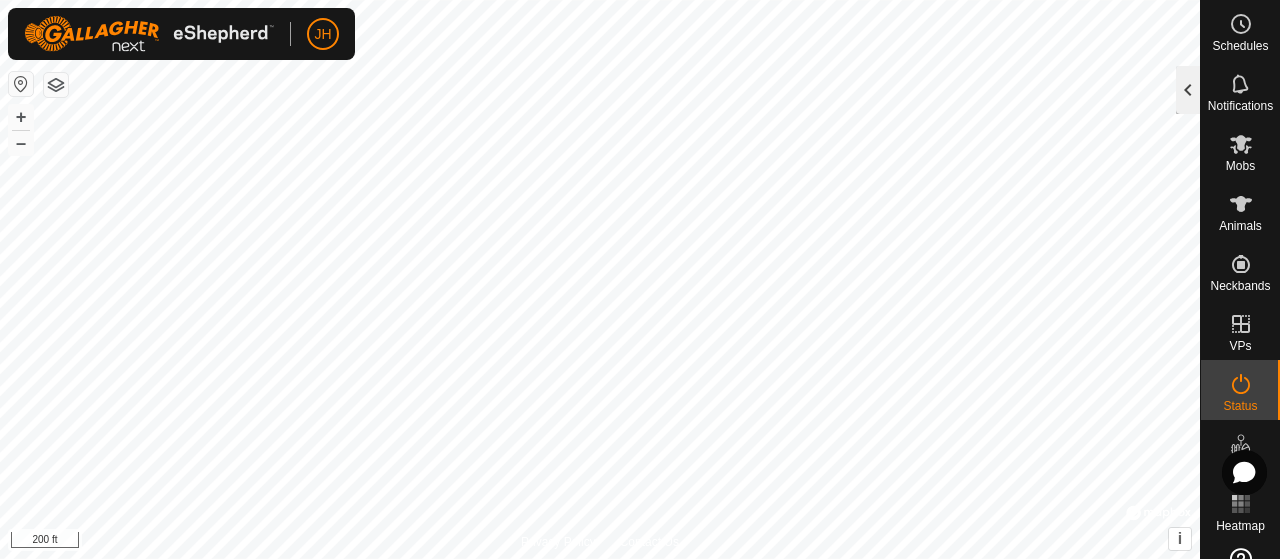 click 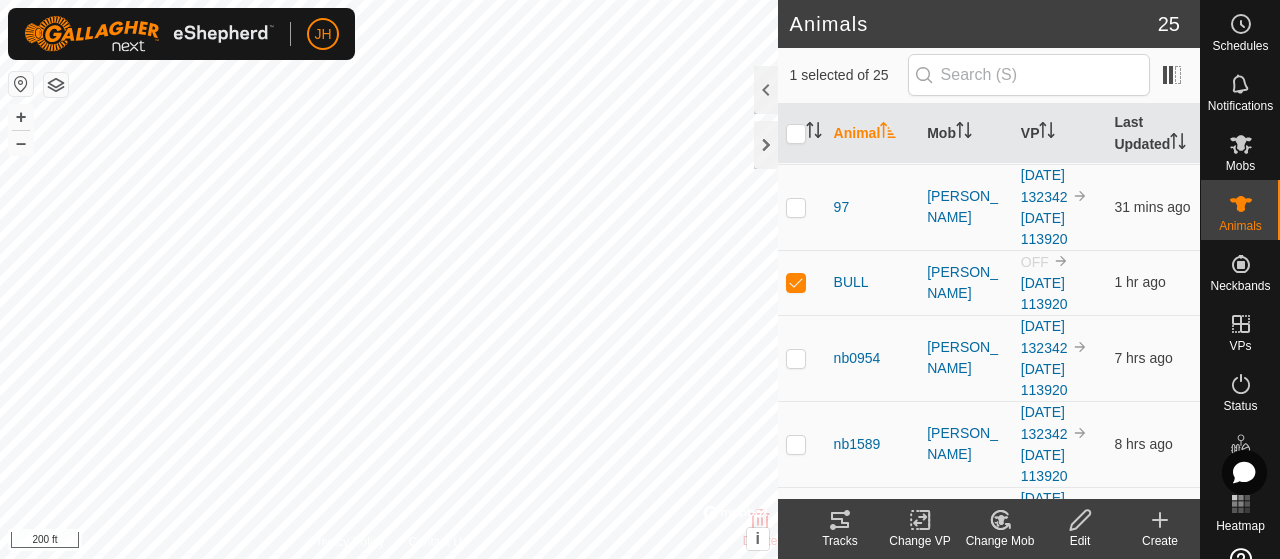 scroll, scrollTop: 300, scrollLeft: 0, axis: vertical 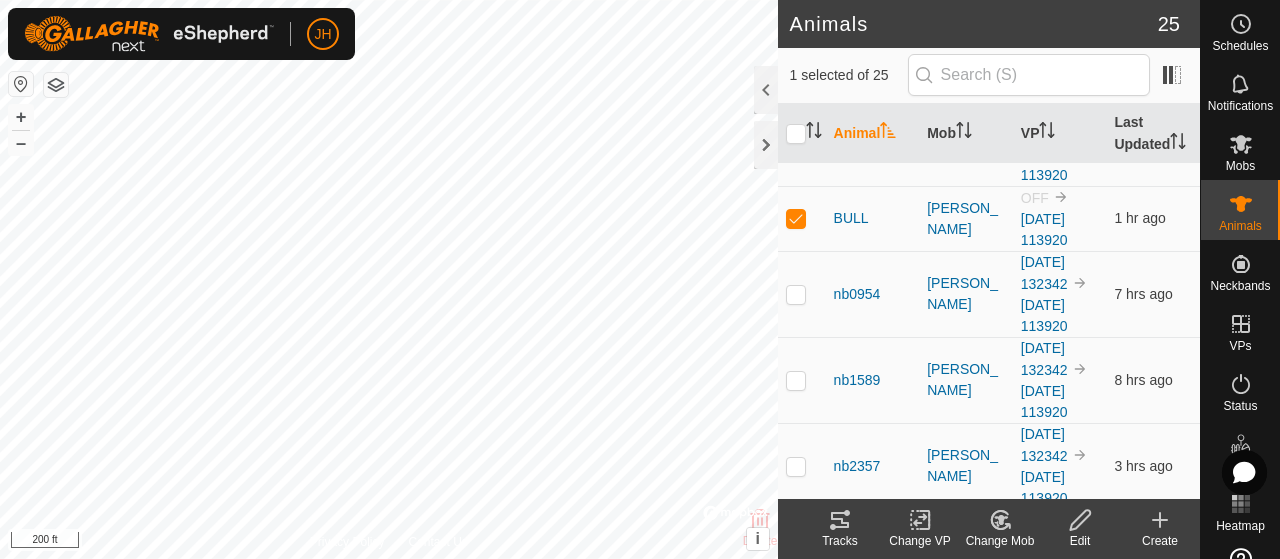 click 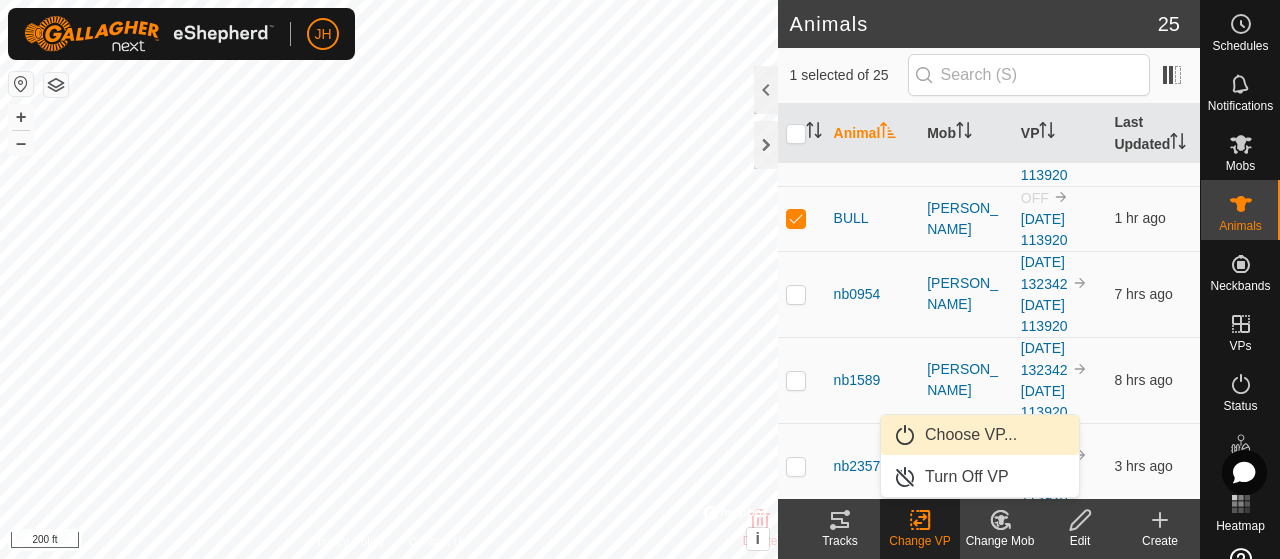 click on "Choose VP..." at bounding box center (980, 435) 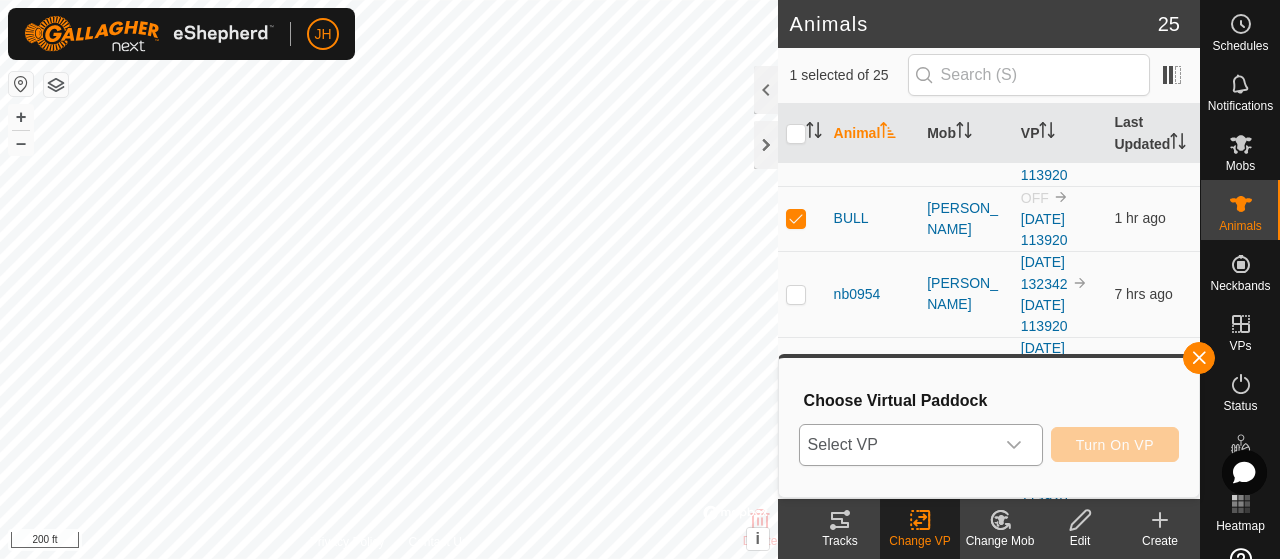 click at bounding box center [1014, 445] 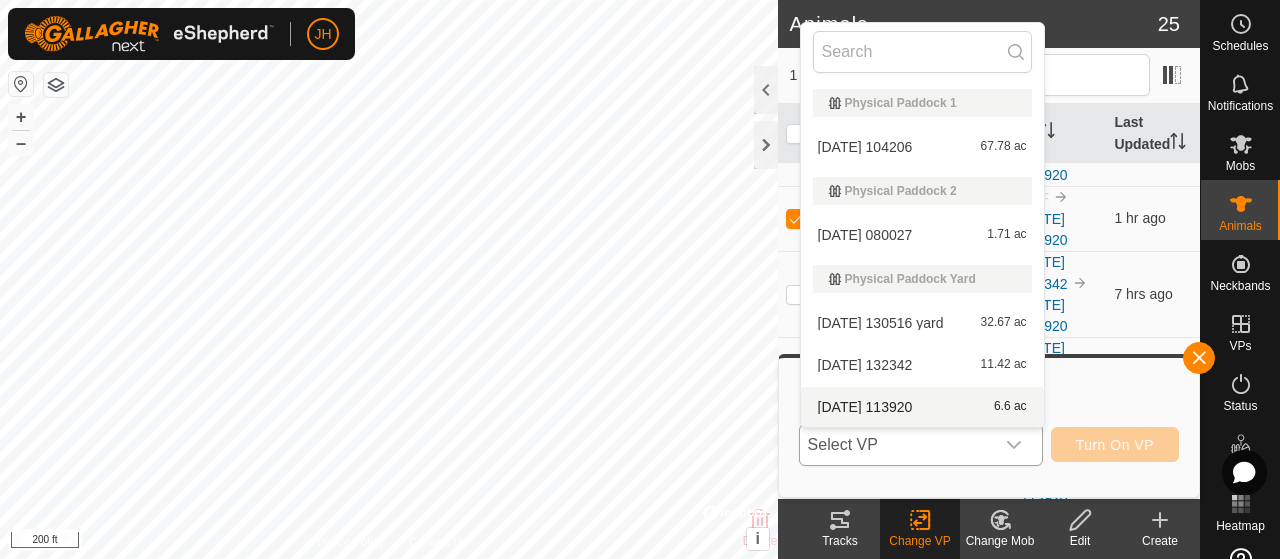 click on "[DATE] 113920  6.6 ac" at bounding box center (922, 407) 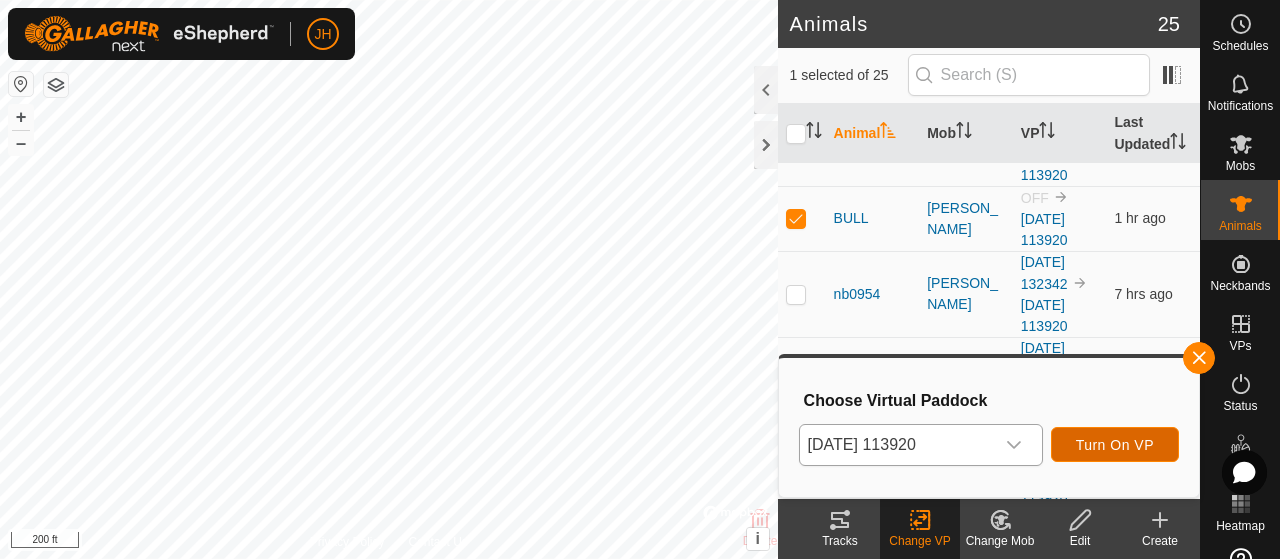 click on "Turn On VP" at bounding box center [1115, 445] 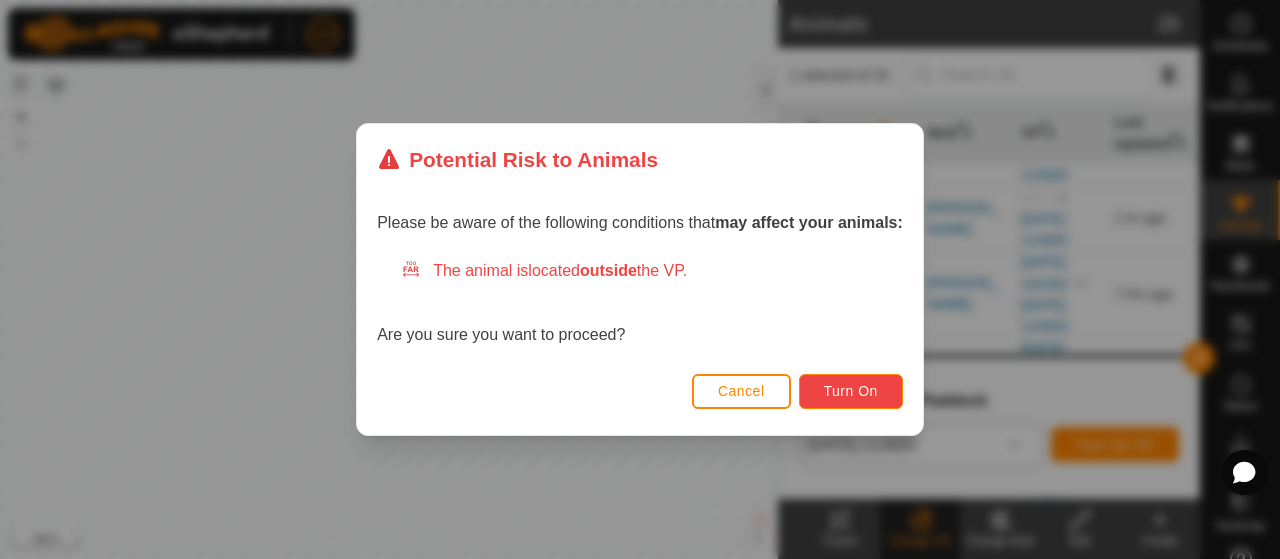 click on "Turn On" at bounding box center (851, 391) 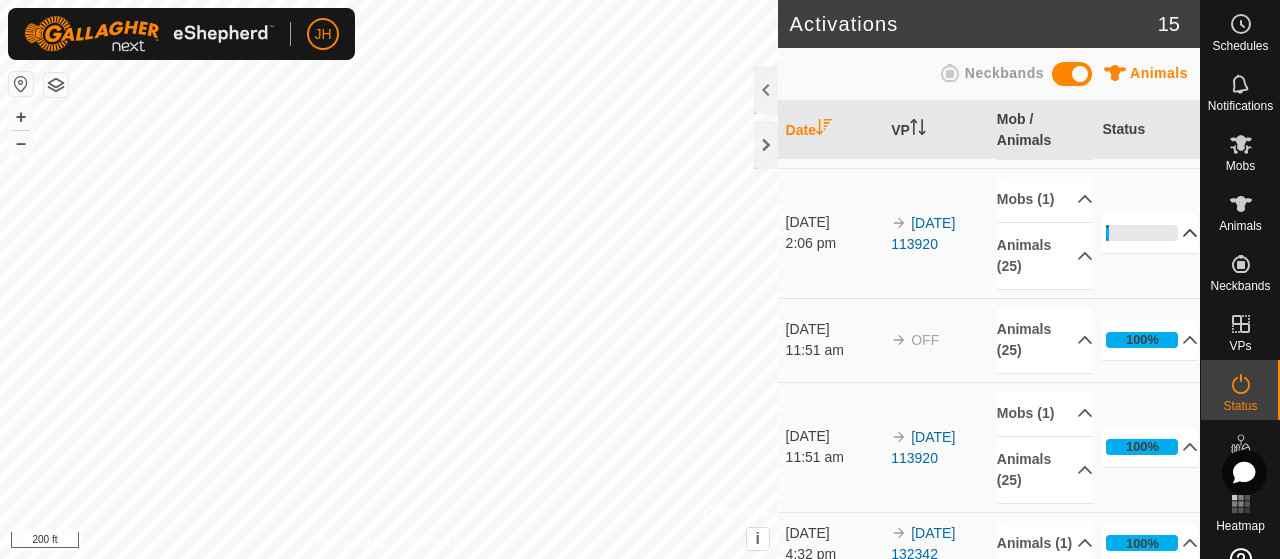 scroll, scrollTop: 100, scrollLeft: 0, axis: vertical 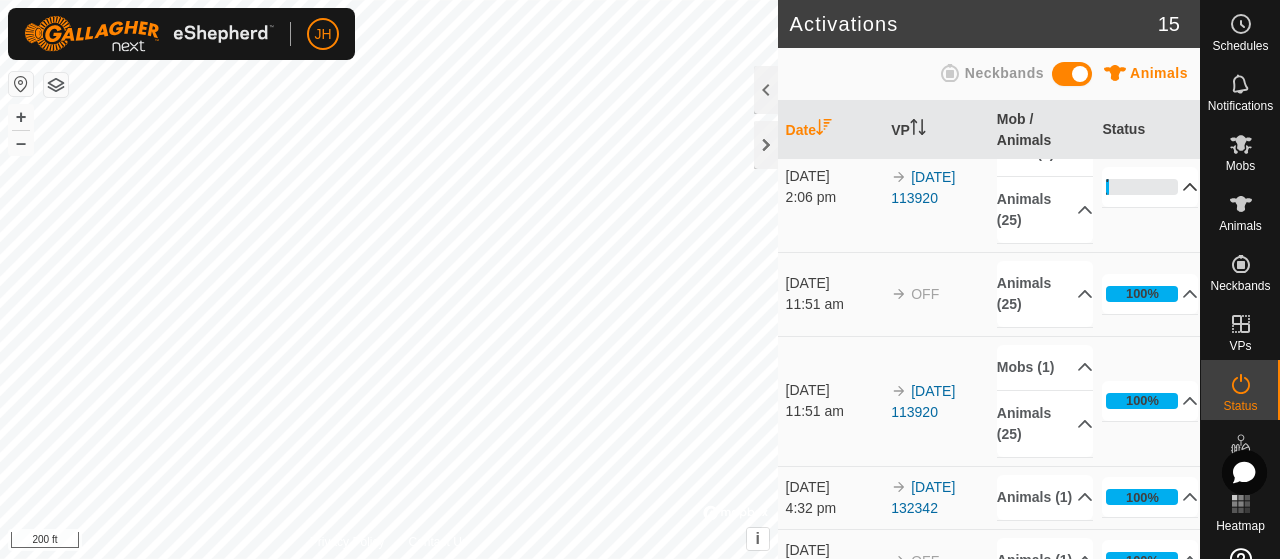 click on "4%" at bounding box center [1150, 187] 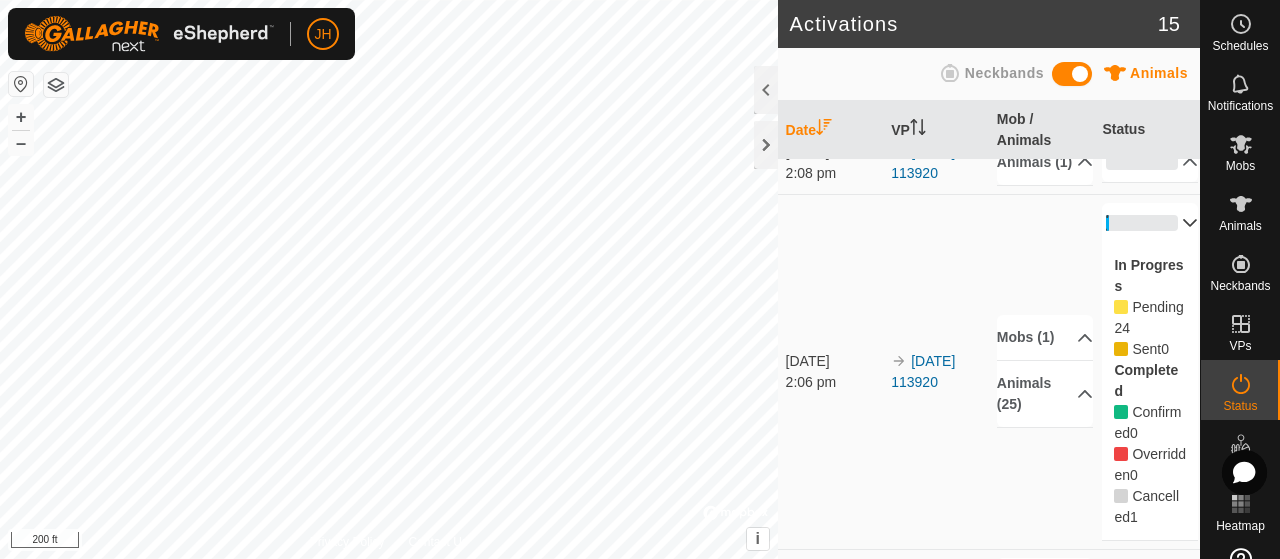 scroll, scrollTop: 0, scrollLeft: 0, axis: both 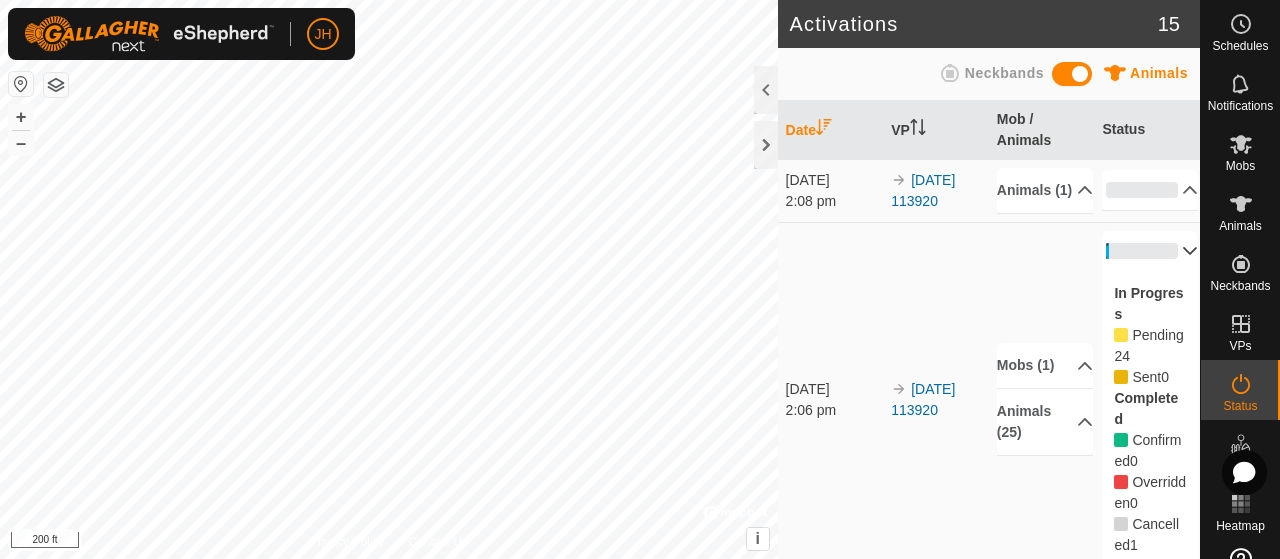 click on "4%" at bounding box center [1150, 251] 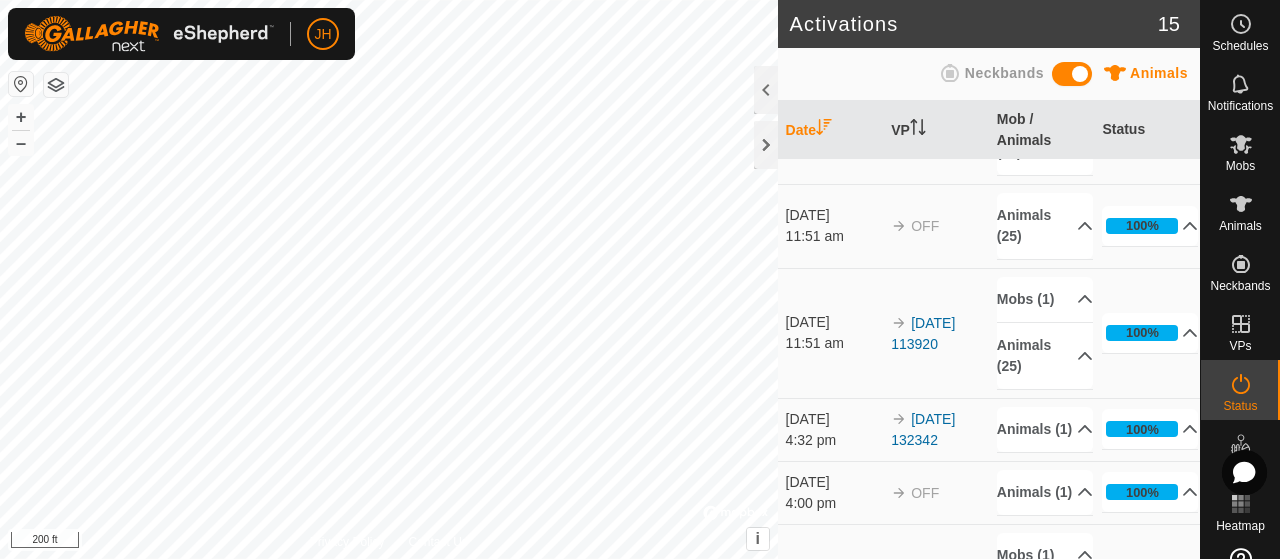 scroll, scrollTop: 200, scrollLeft: 0, axis: vertical 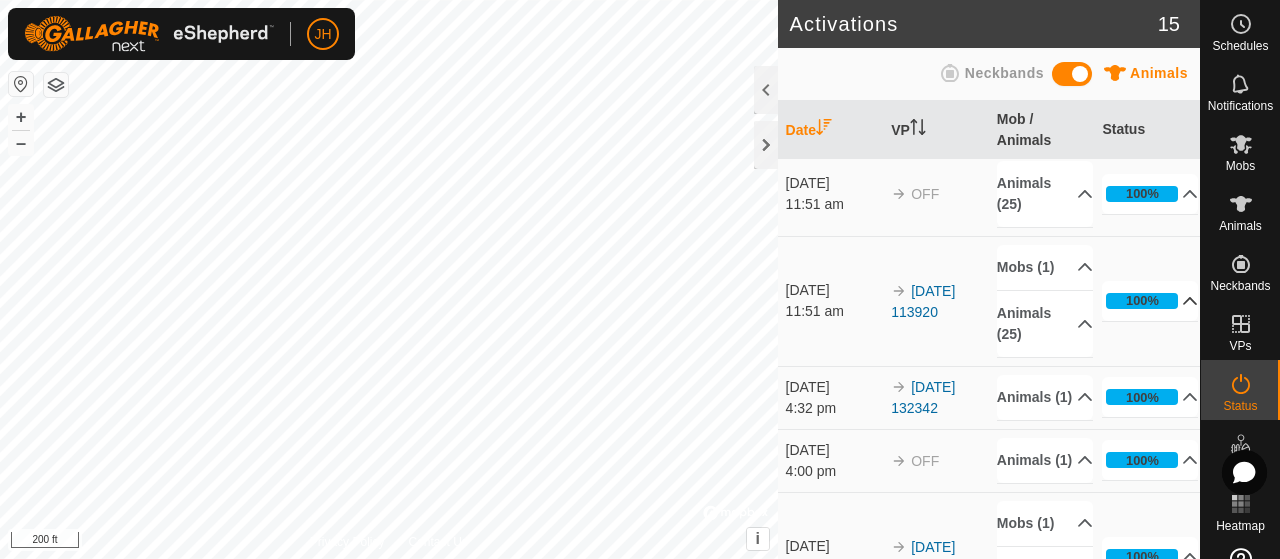 click on "100%" at bounding box center (1150, 301) 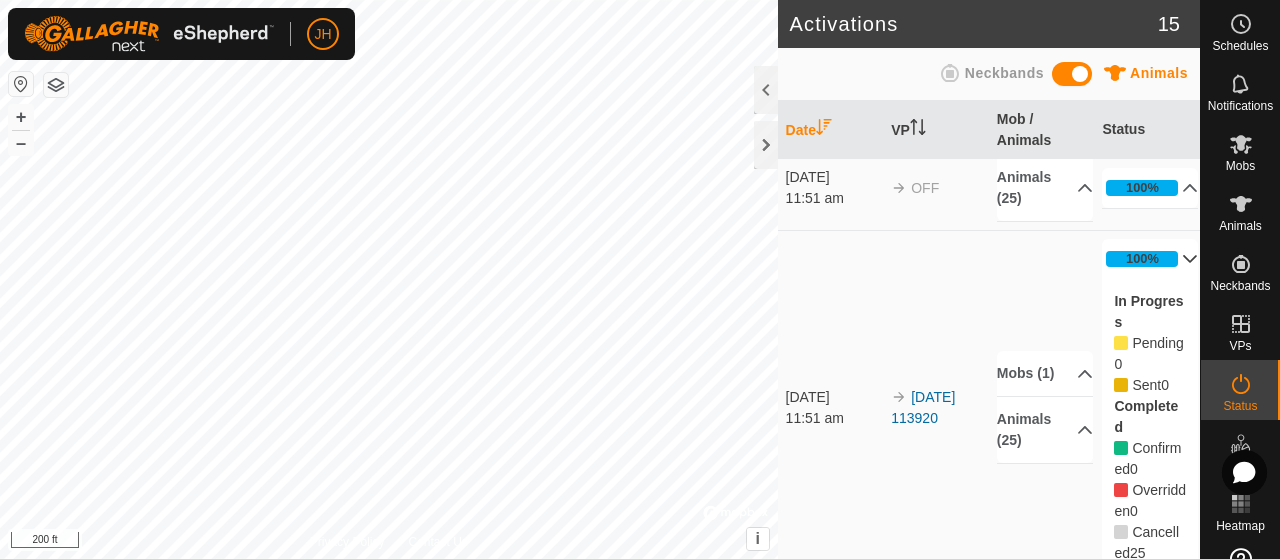 scroll, scrollTop: 200, scrollLeft: 0, axis: vertical 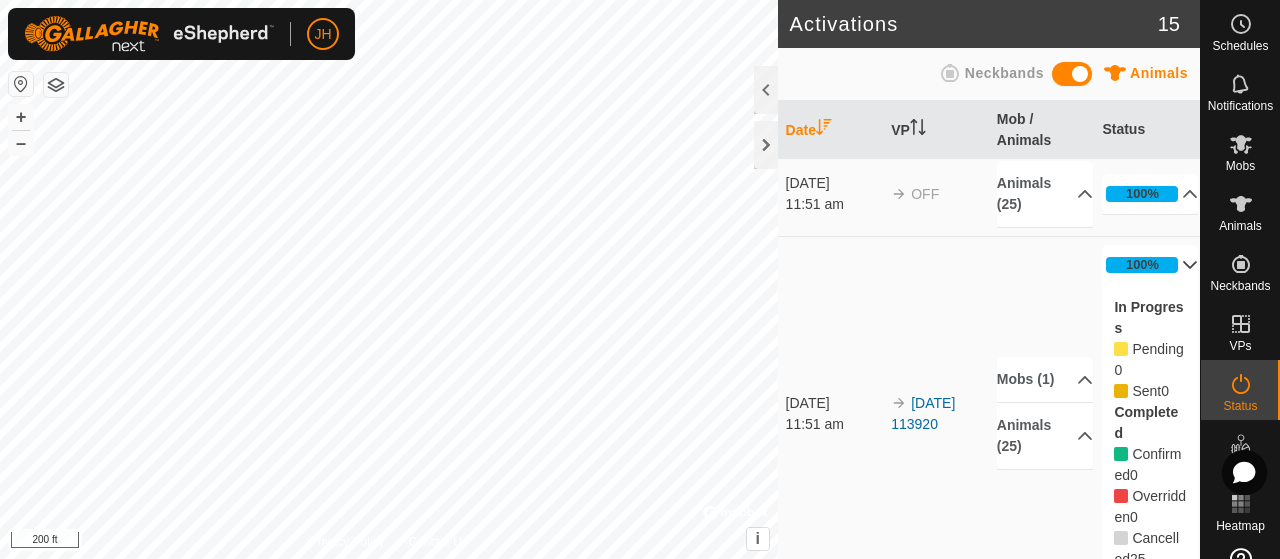 click on "100%" at bounding box center [1150, 265] 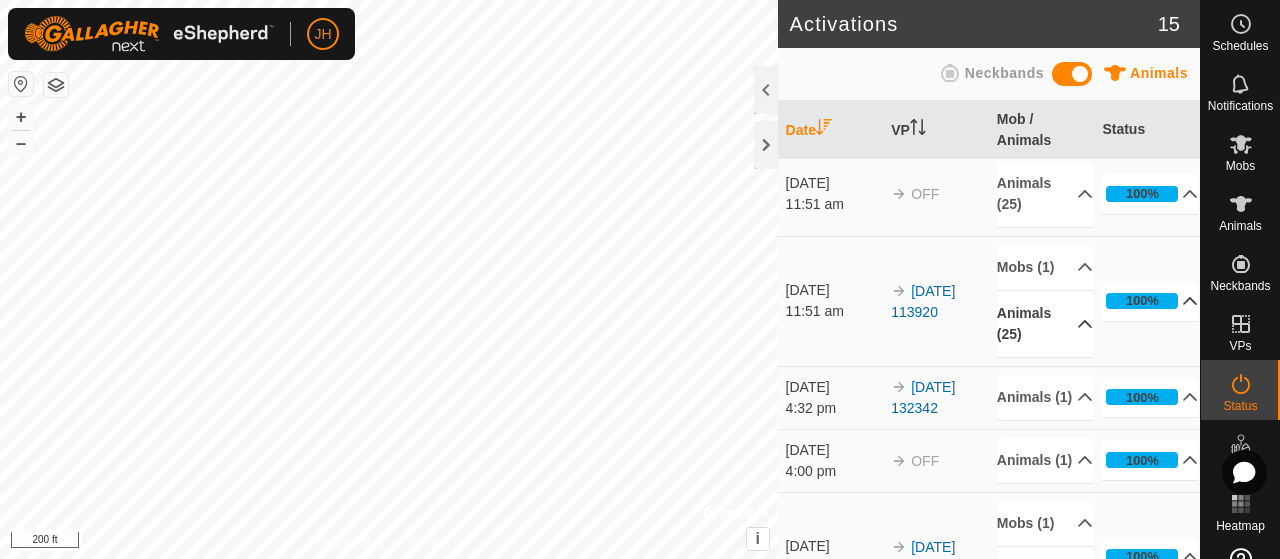 click on "Animals (25)" at bounding box center [1045, 324] 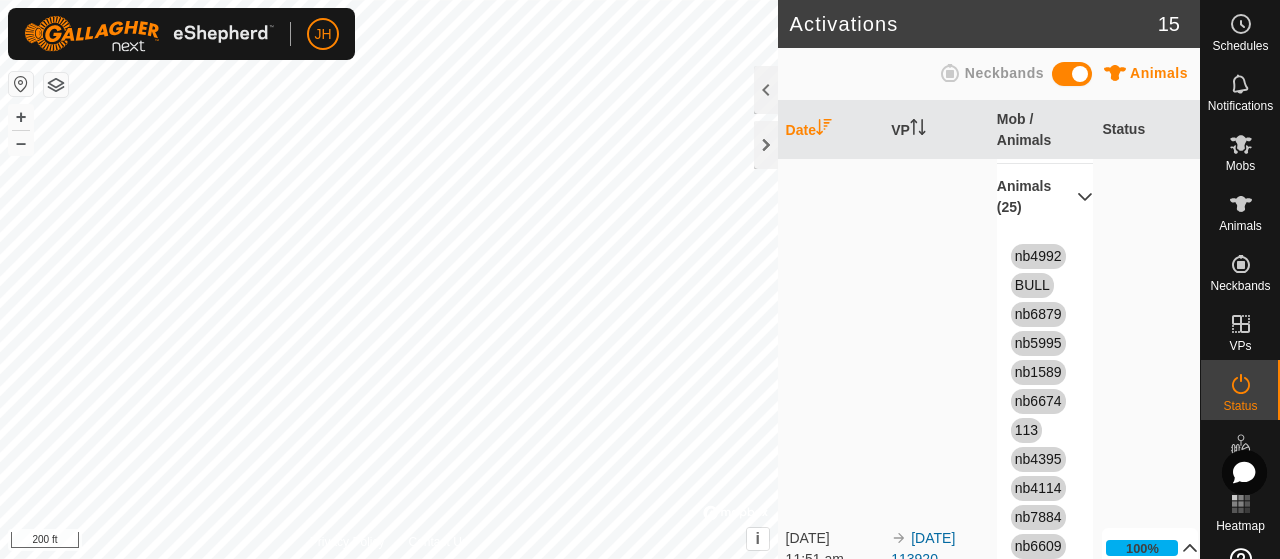 scroll, scrollTop: 300, scrollLeft: 0, axis: vertical 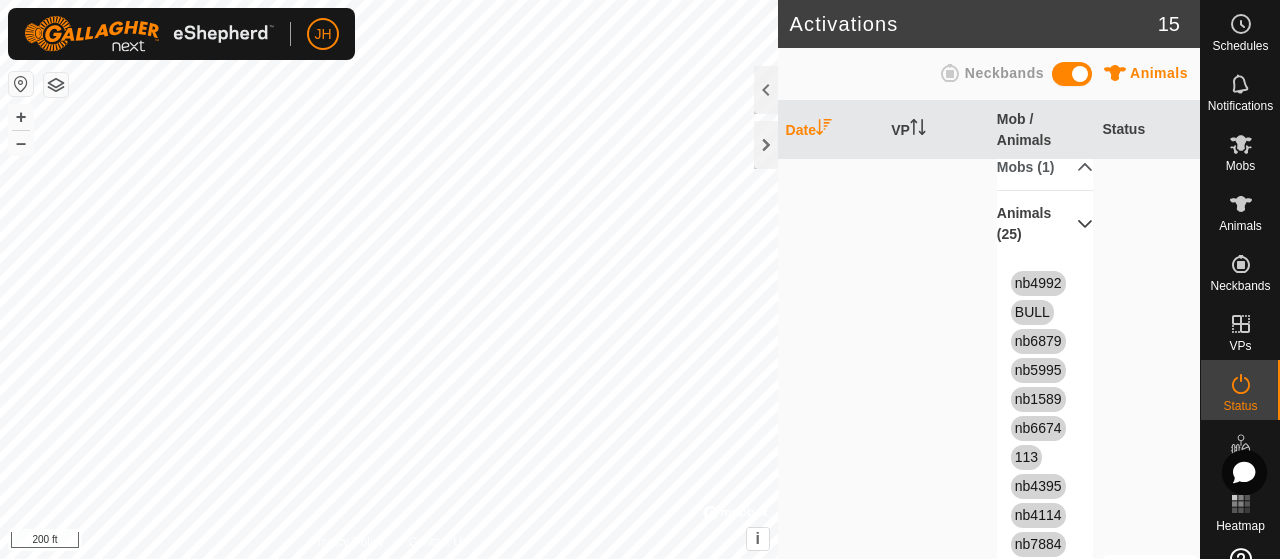 click on "Animals (25)" at bounding box center (1045, 224) 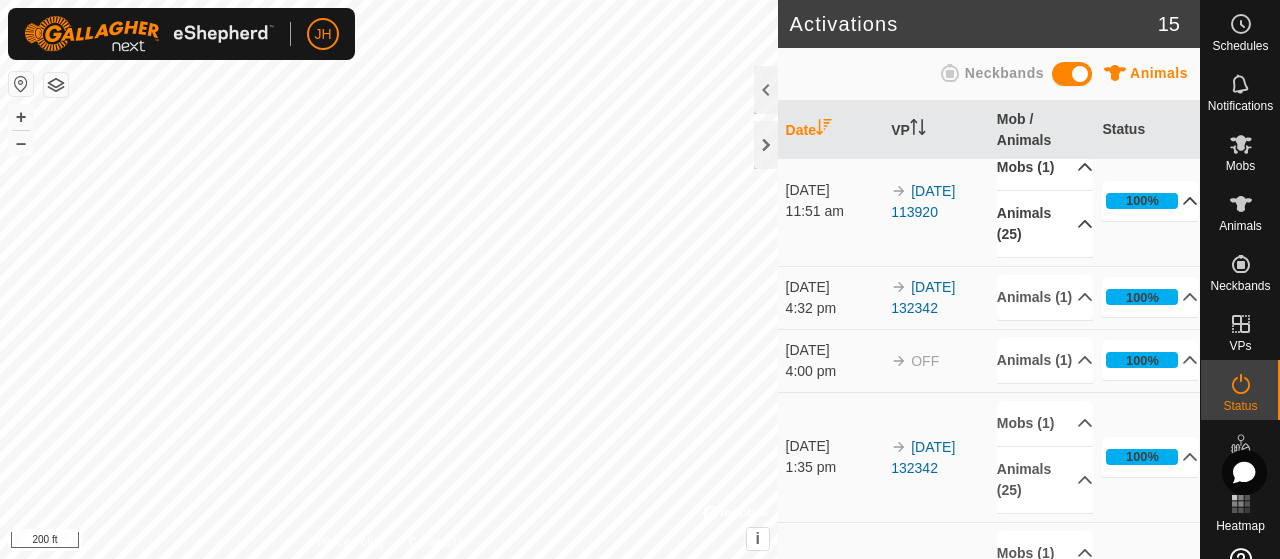 click on "Mobs (1)" at bounding box center (1045, 167) 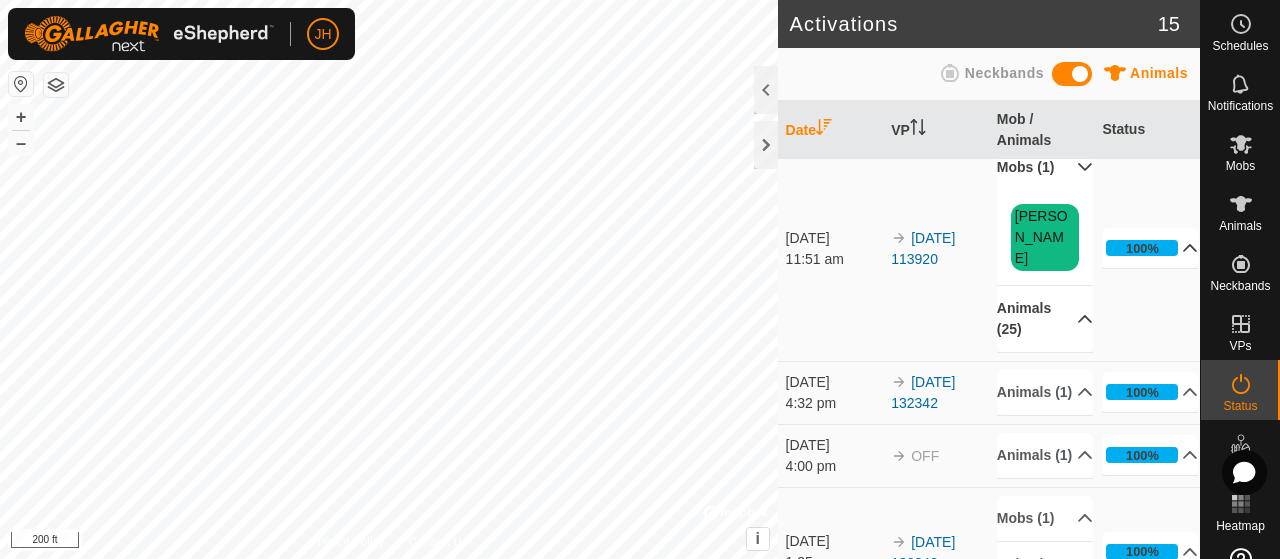 click on "Mobs (1)" at bounding box center (1045, 167) 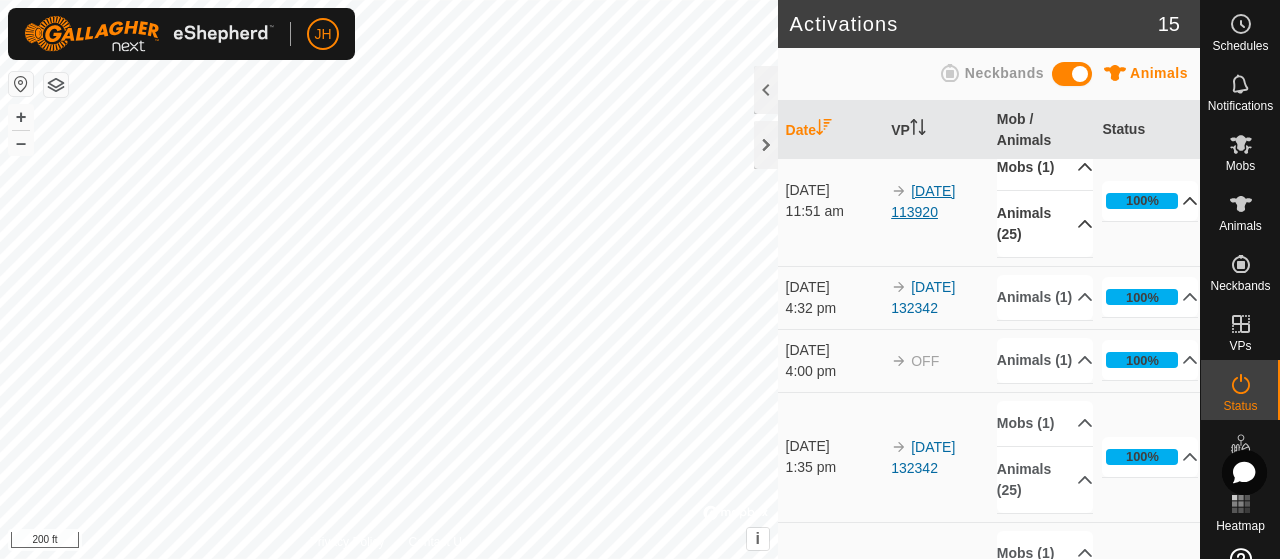 click on "[DATE] 113920" at bounding box center (923, 201) 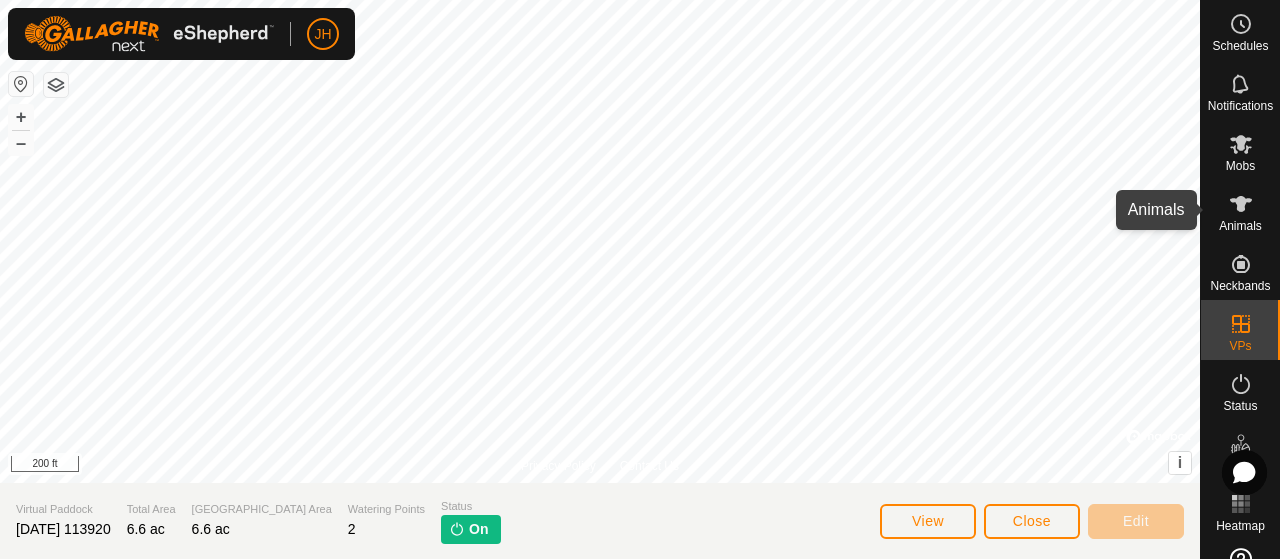 click 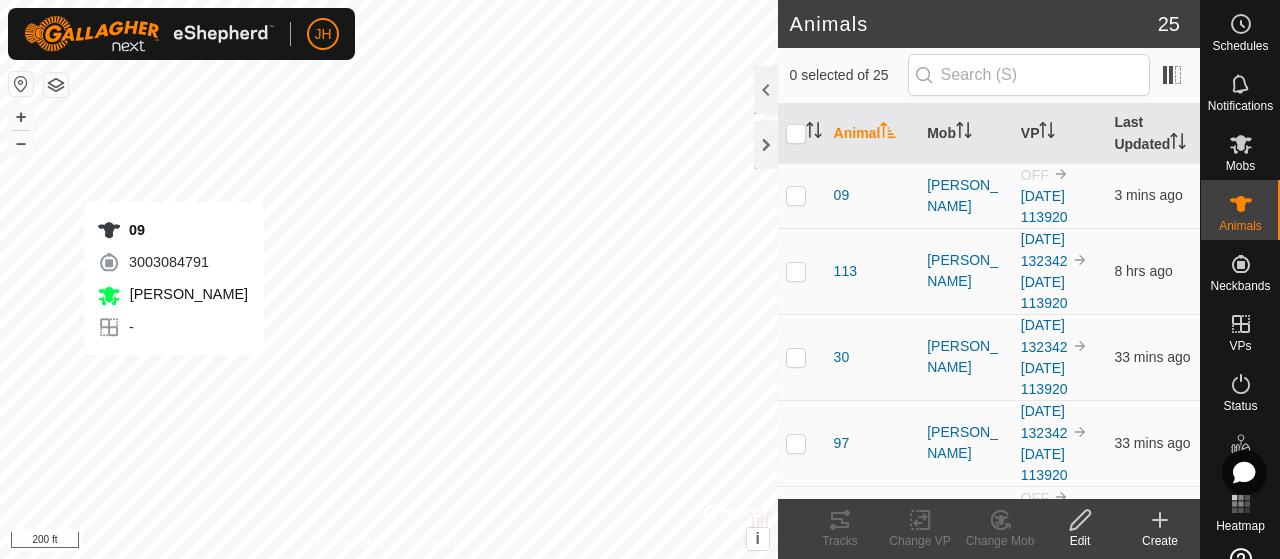 checkbox on "true" 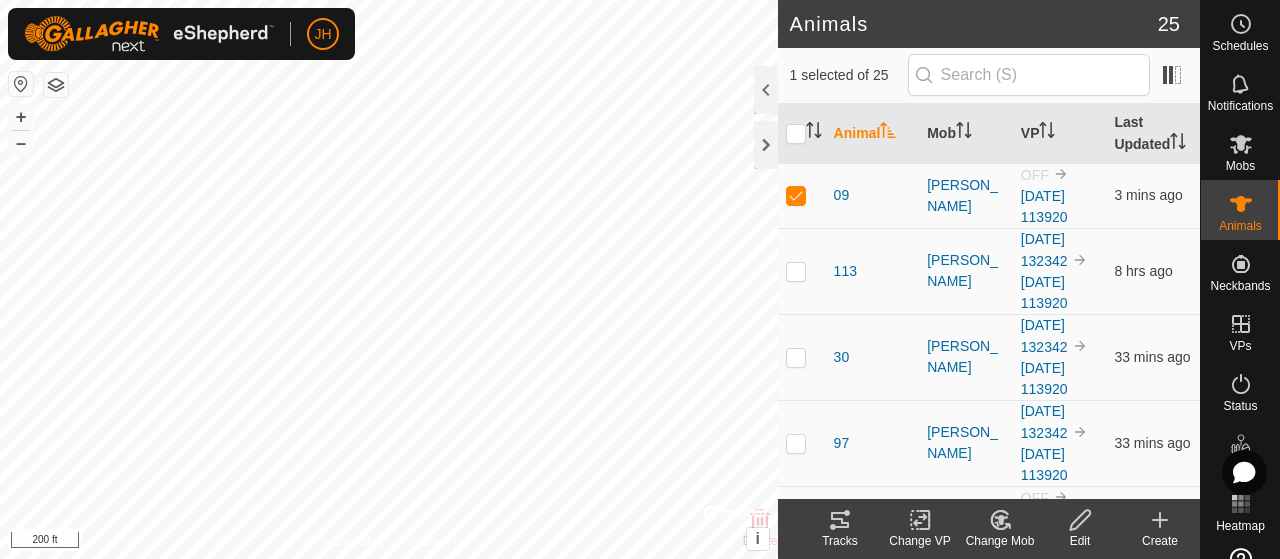 click 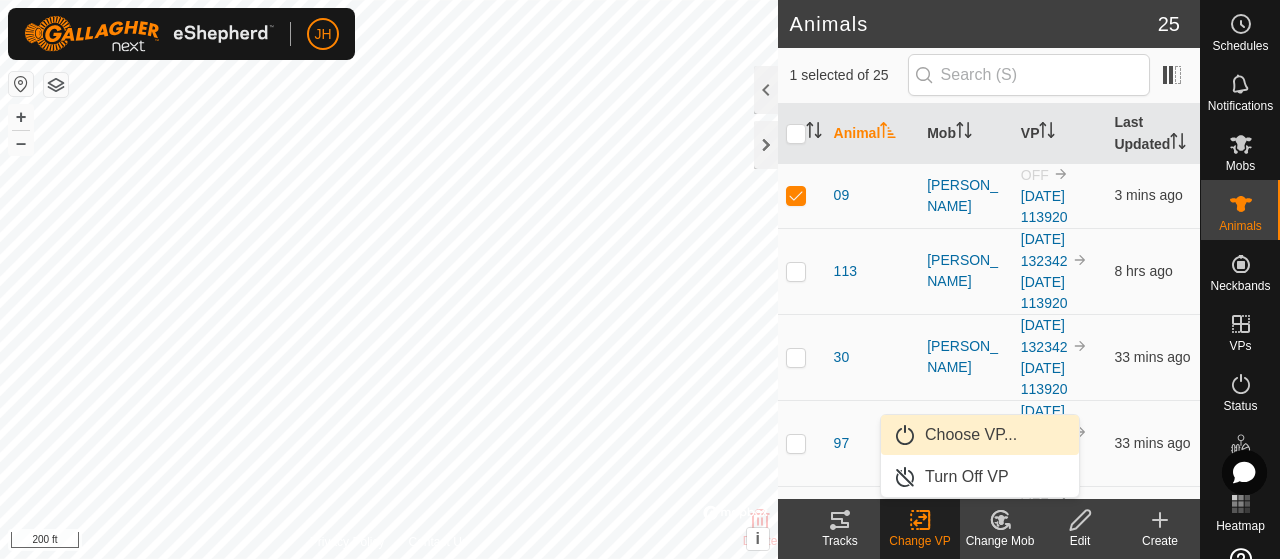 click on "Choose VP..." at bounding box center (980, 435) 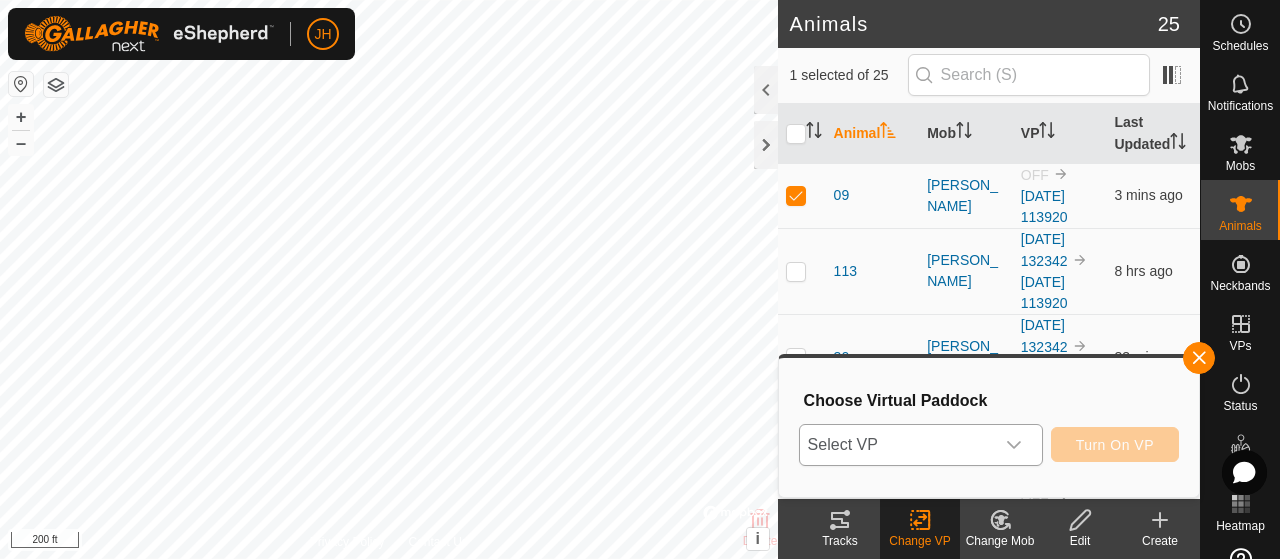 click 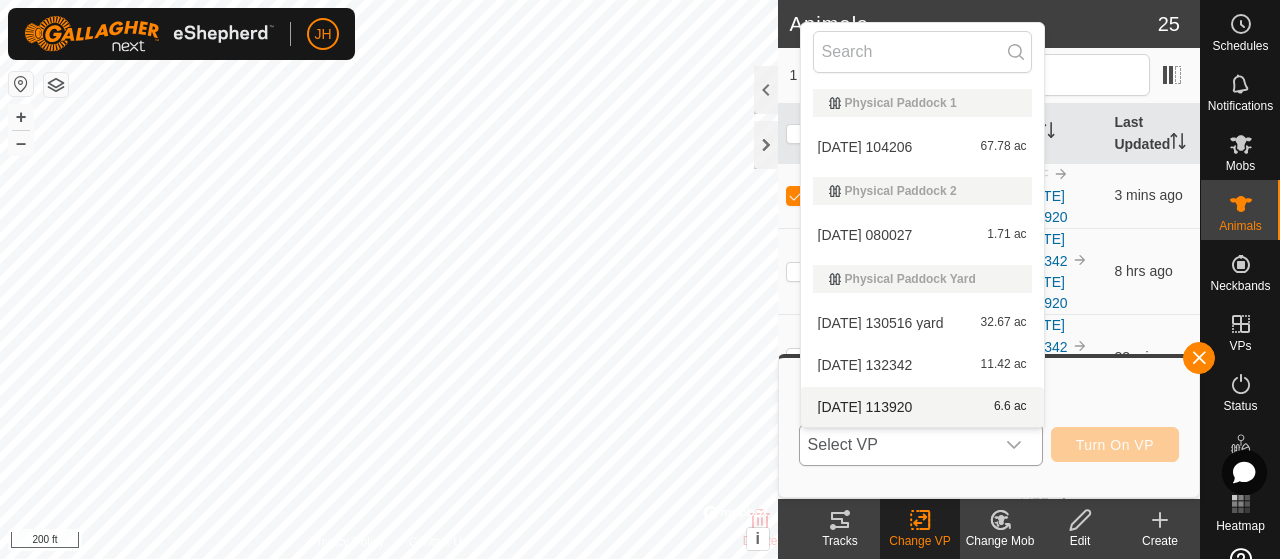 click on "[DATE] 113920  6.6 ac" at bounding box center [922, 407] 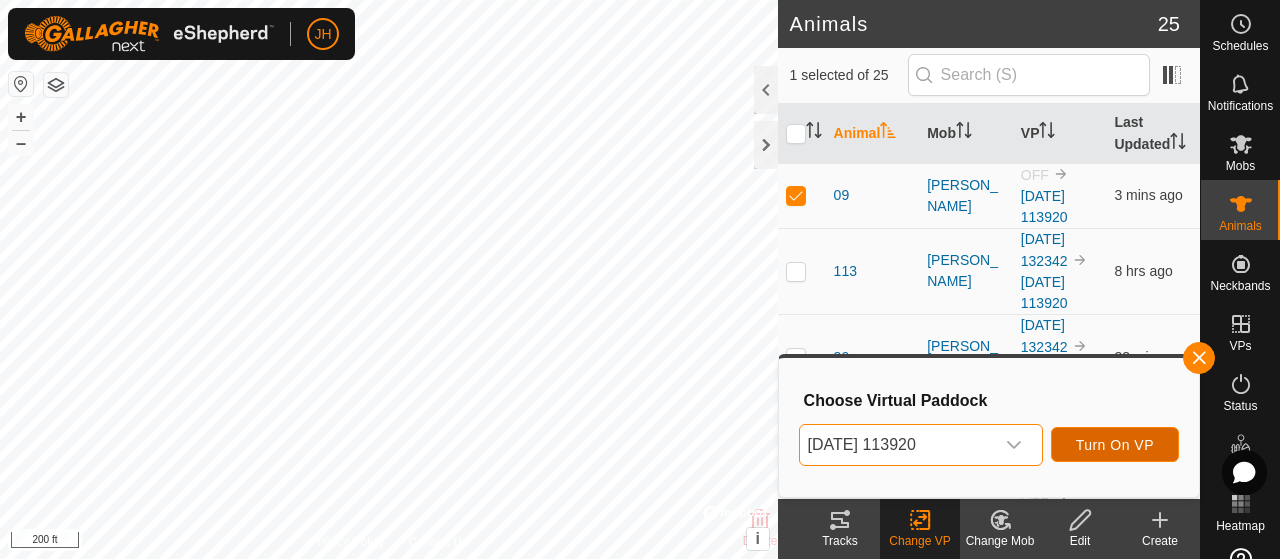 click on "Turn On VP" at bounding box center (1115, 445) 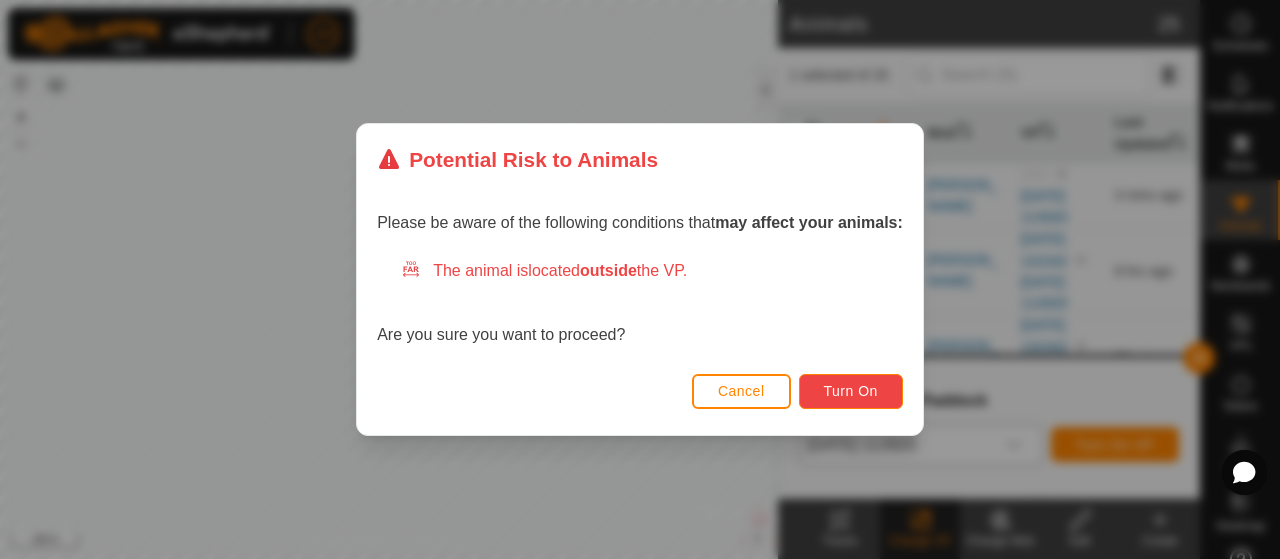 click on "Turn On" at bounding box center (851, 391) 